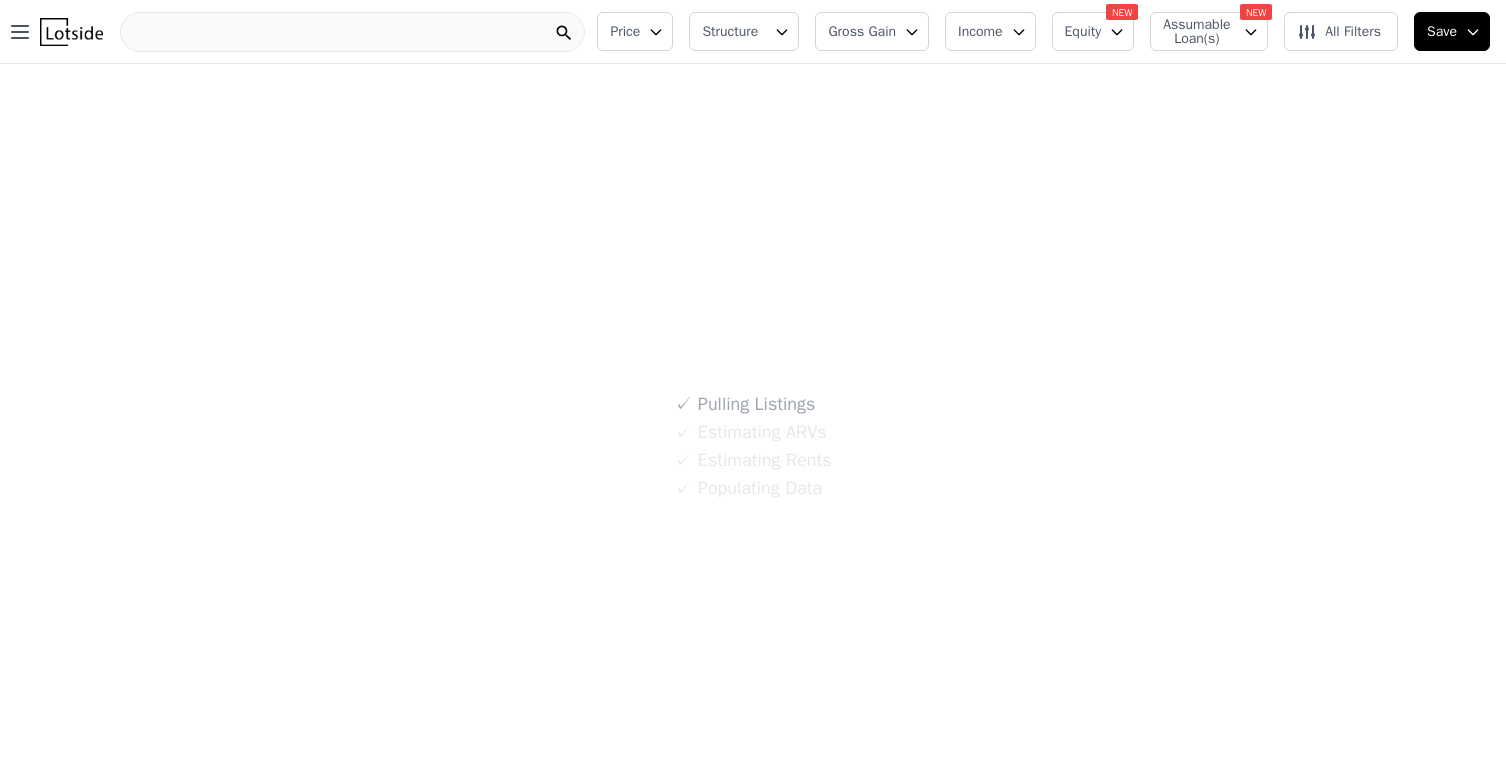 scroll, scrollTop: 0, scrollLeft: 0, axis: both 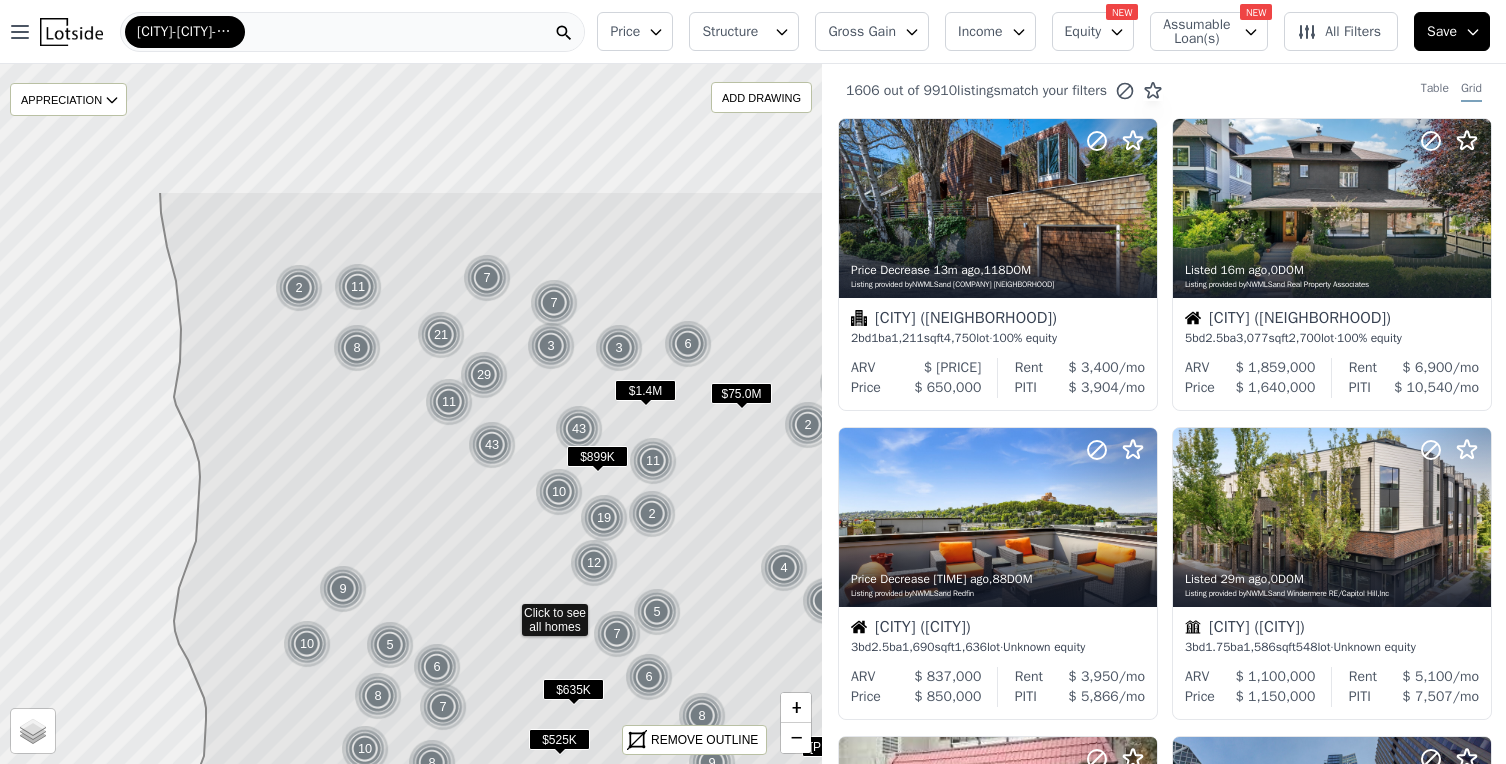 click 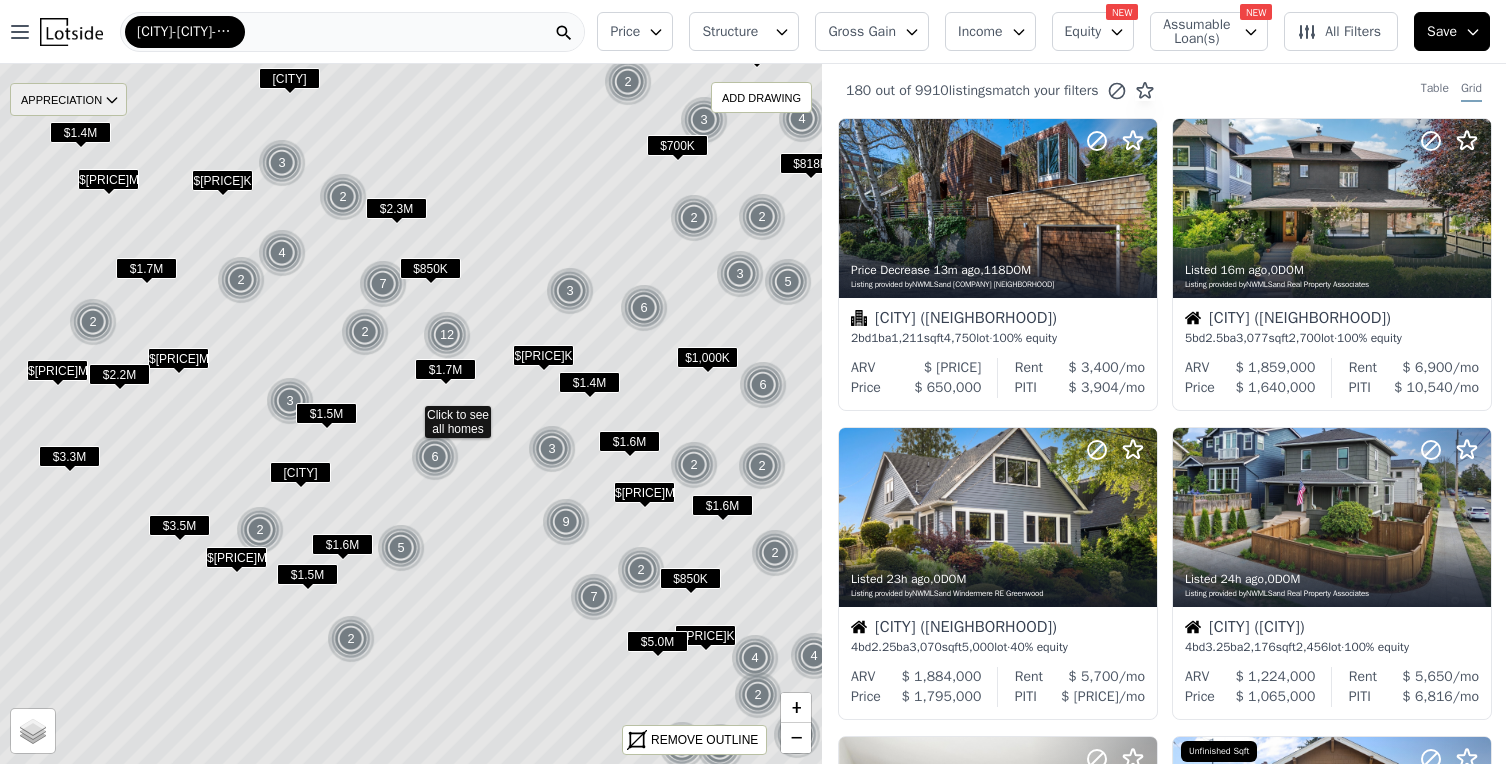 click 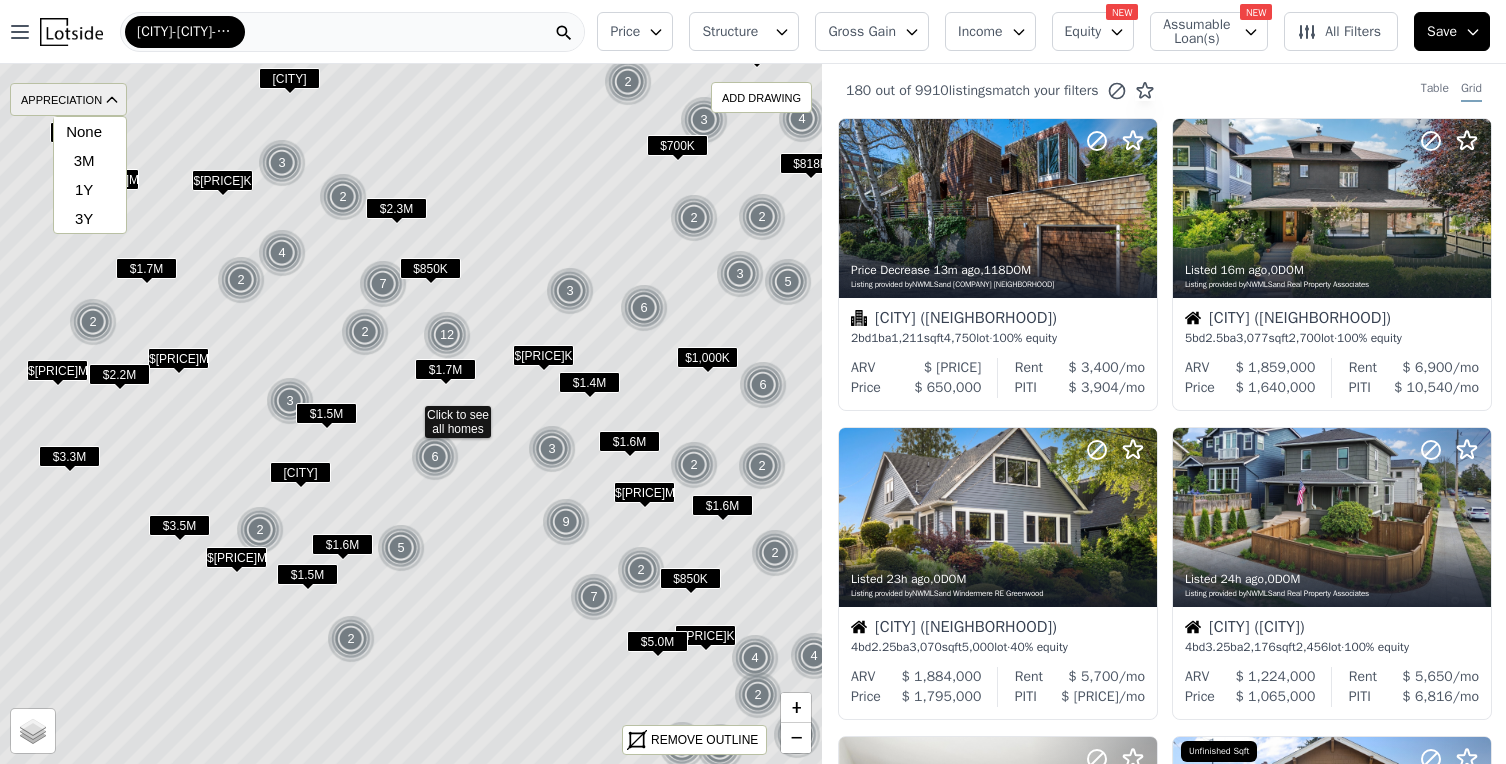 click 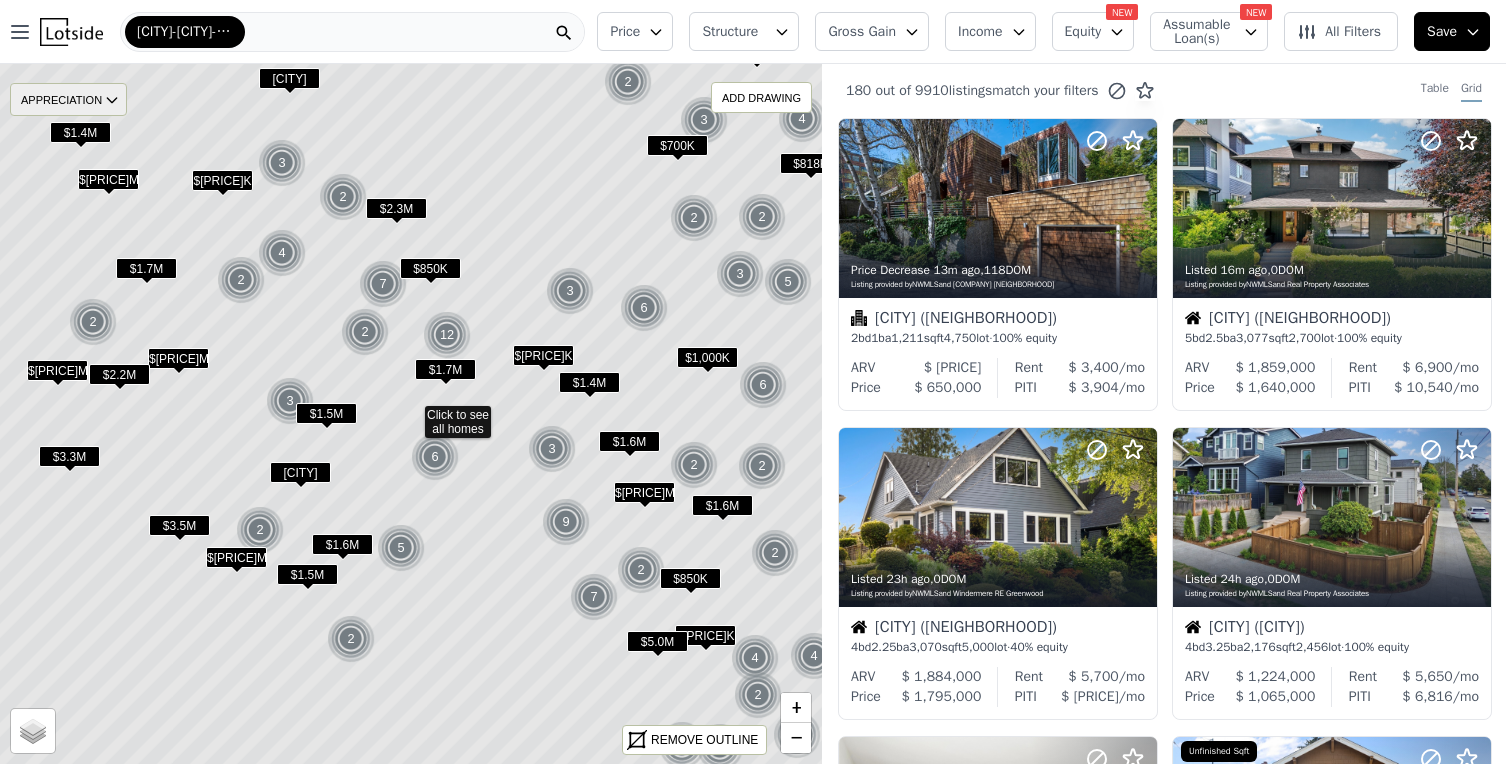 click 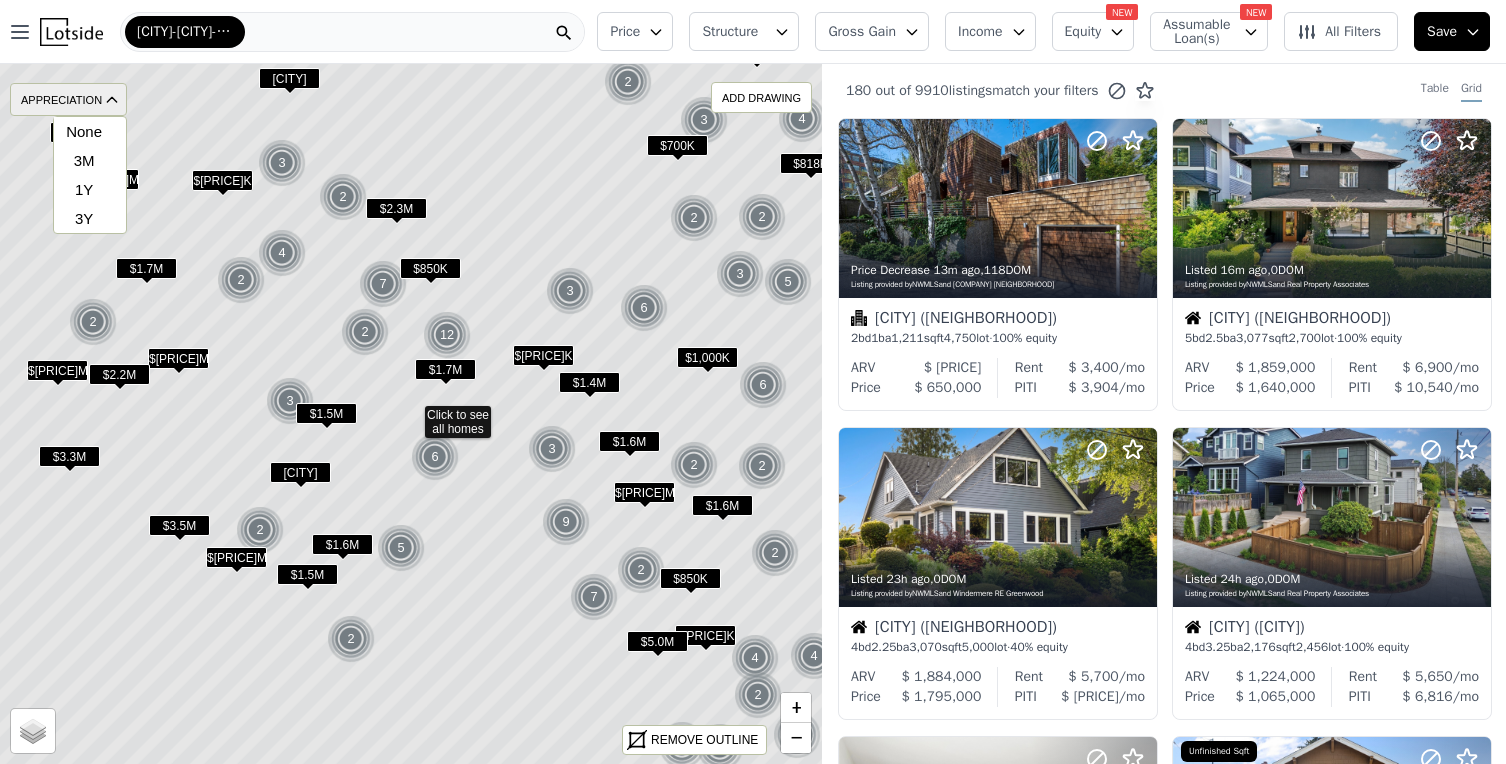click 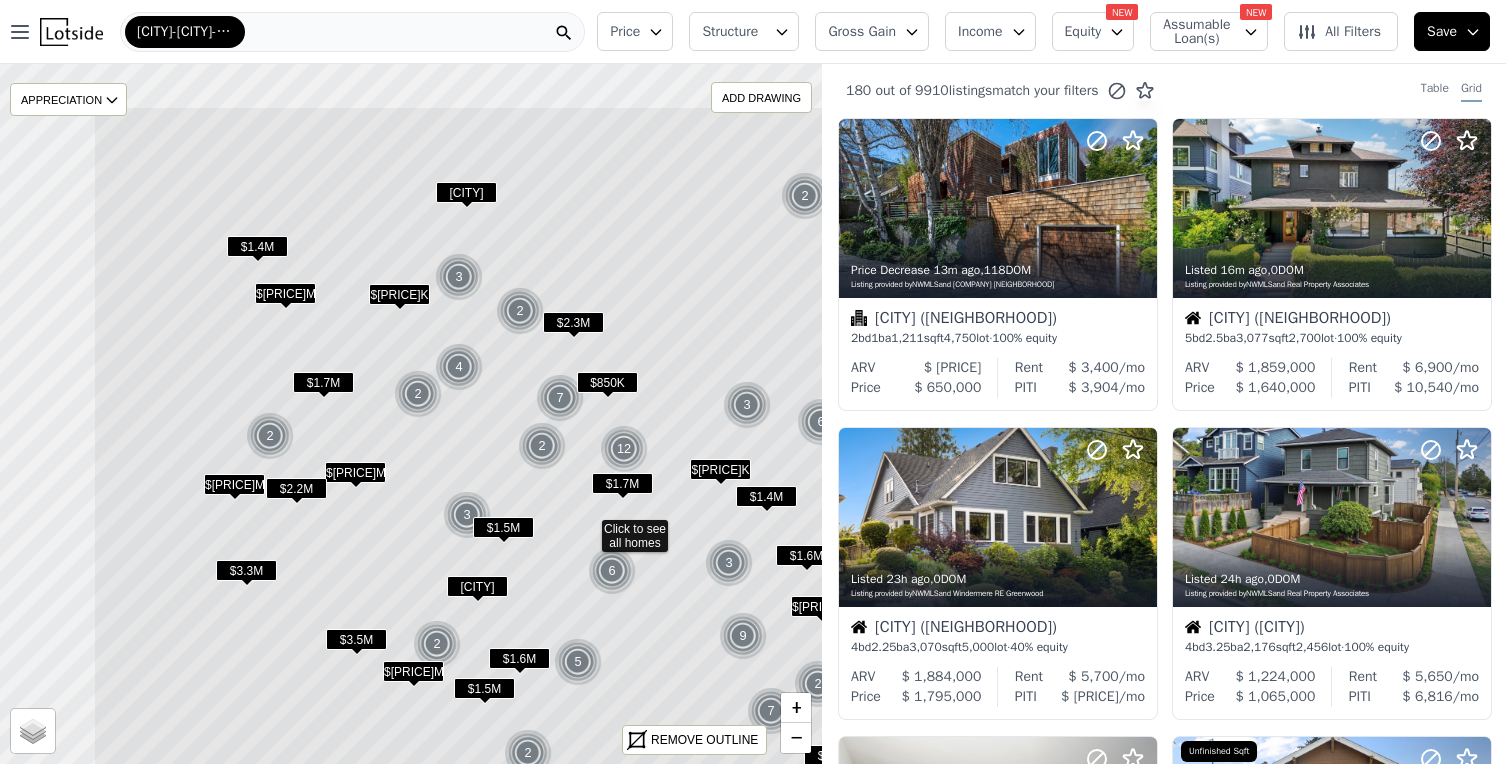 drag, startPoint x: 143, startPoint y: 592, endPoint x: 296, endPoint y: 701, distance: 187.85632 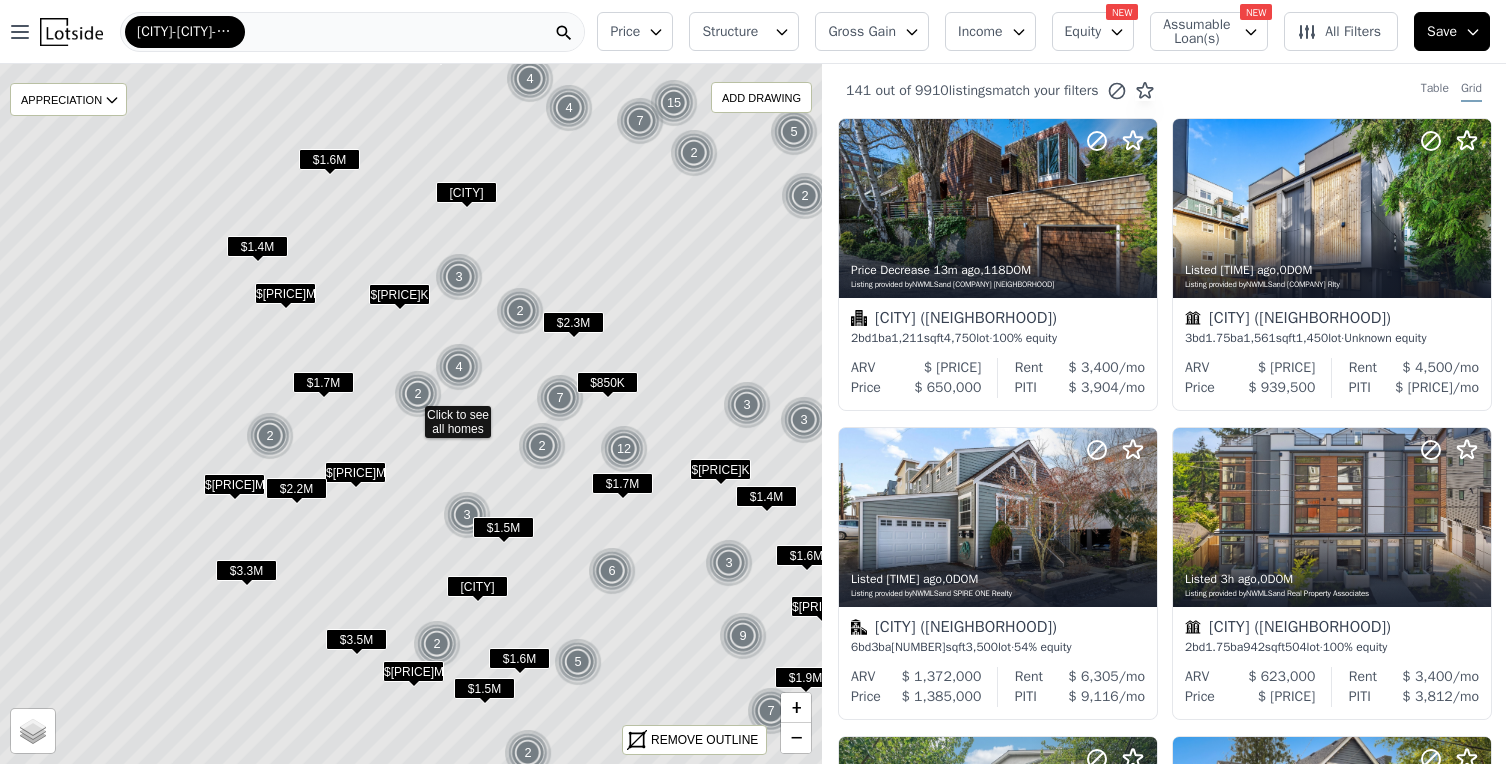 click on "[CITY]" at bounding box center [466, 192] 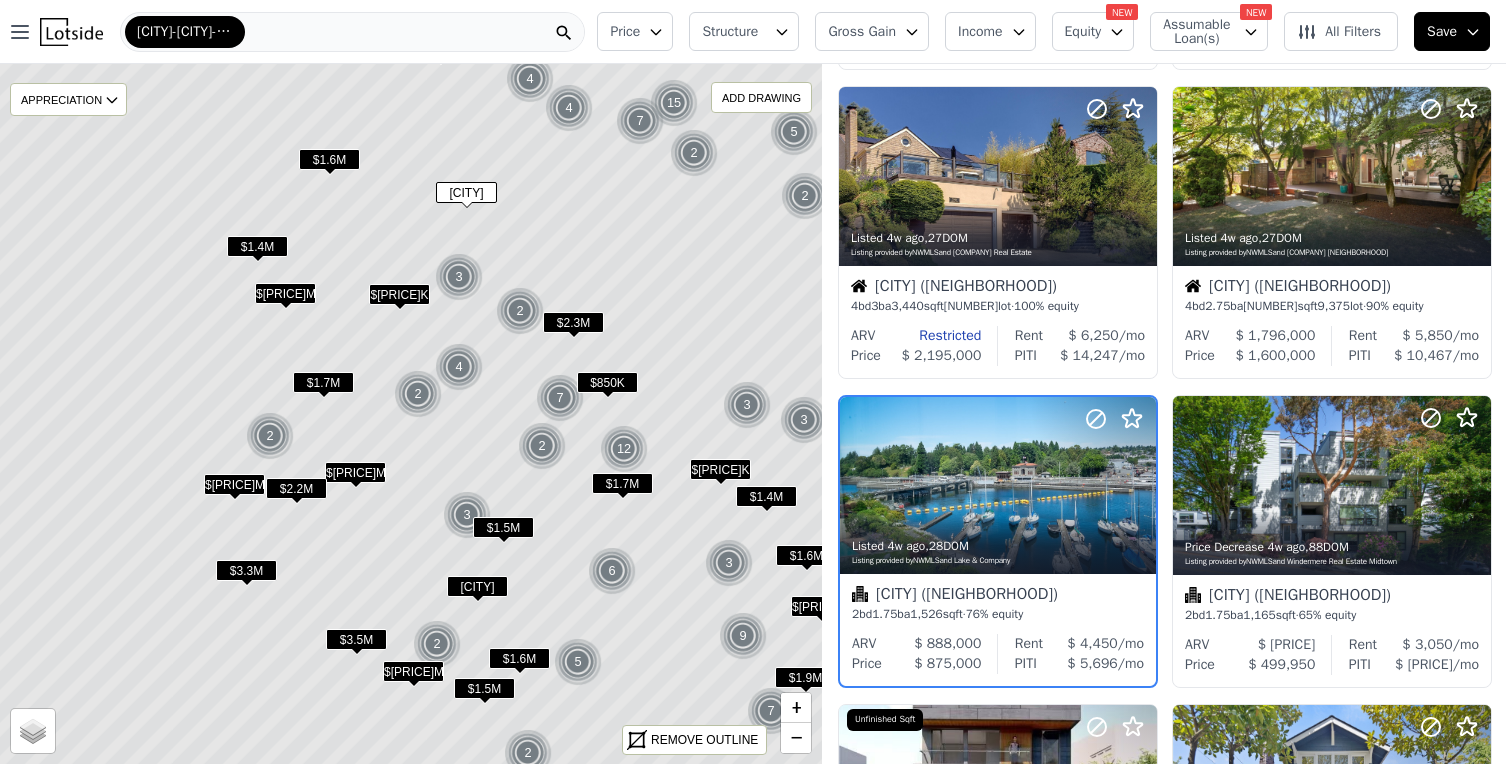 scroll, scrollTop: 745, scrollLeft: 0, axis: vertical 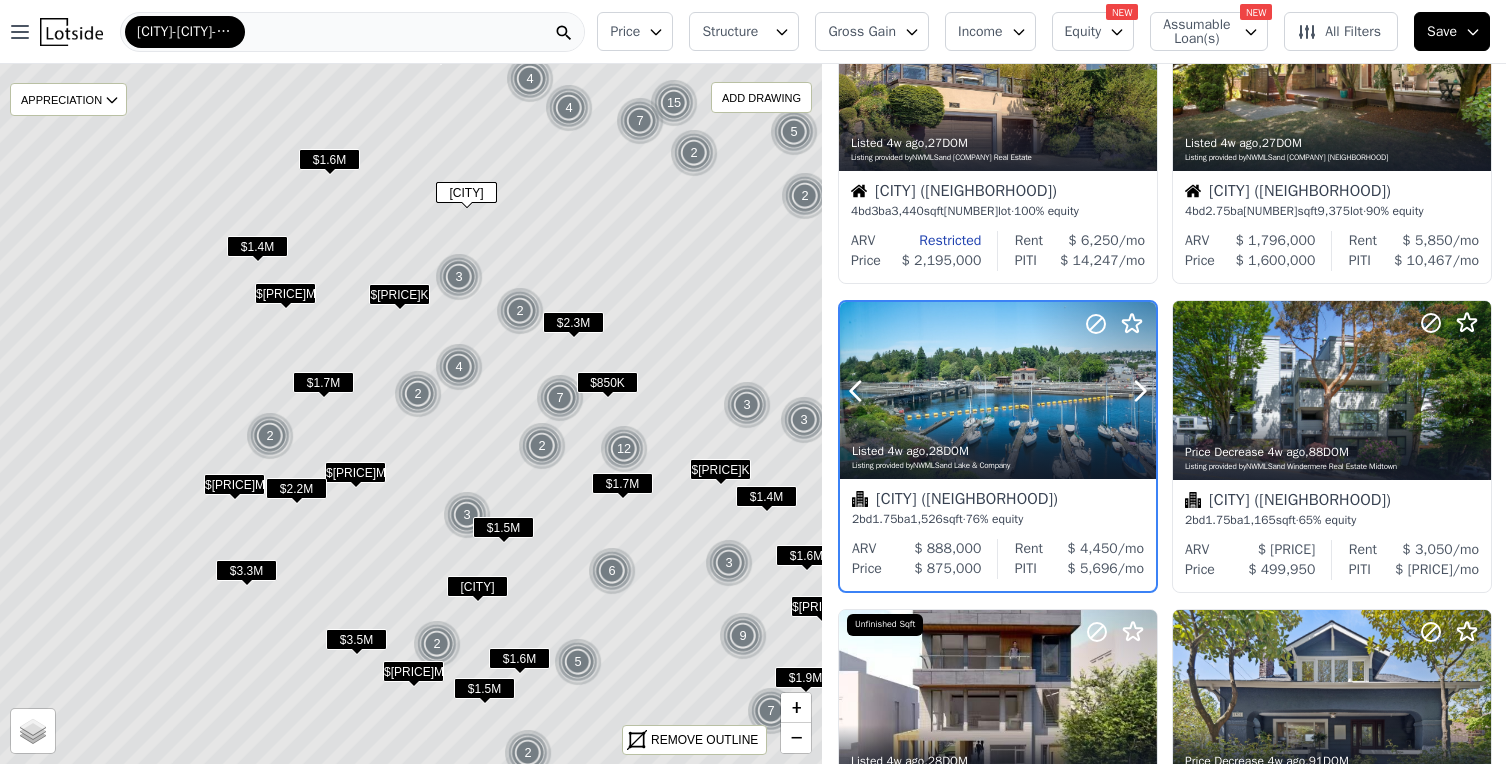 click at bounding box center [998, 391] 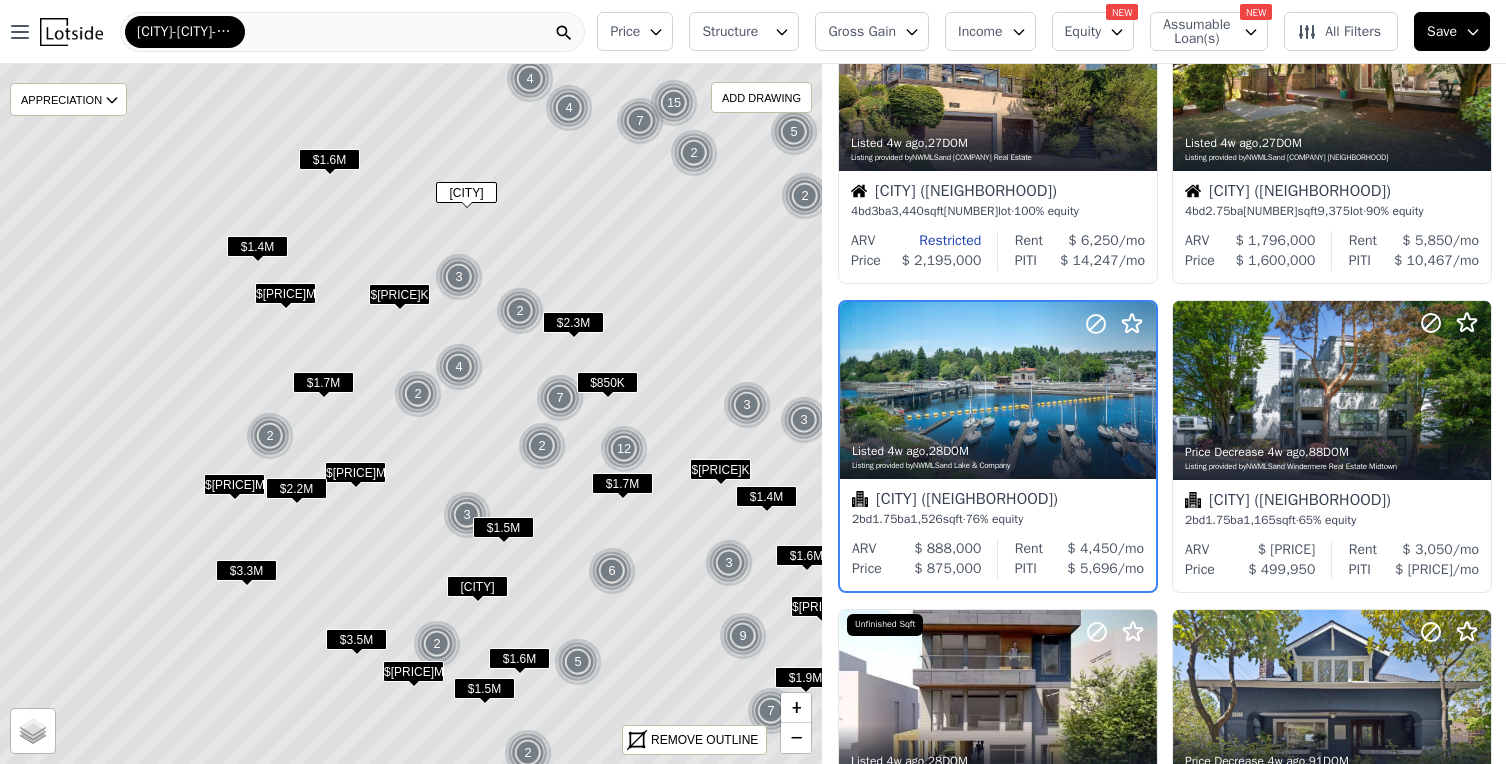 click at bounding box center (418, 394) 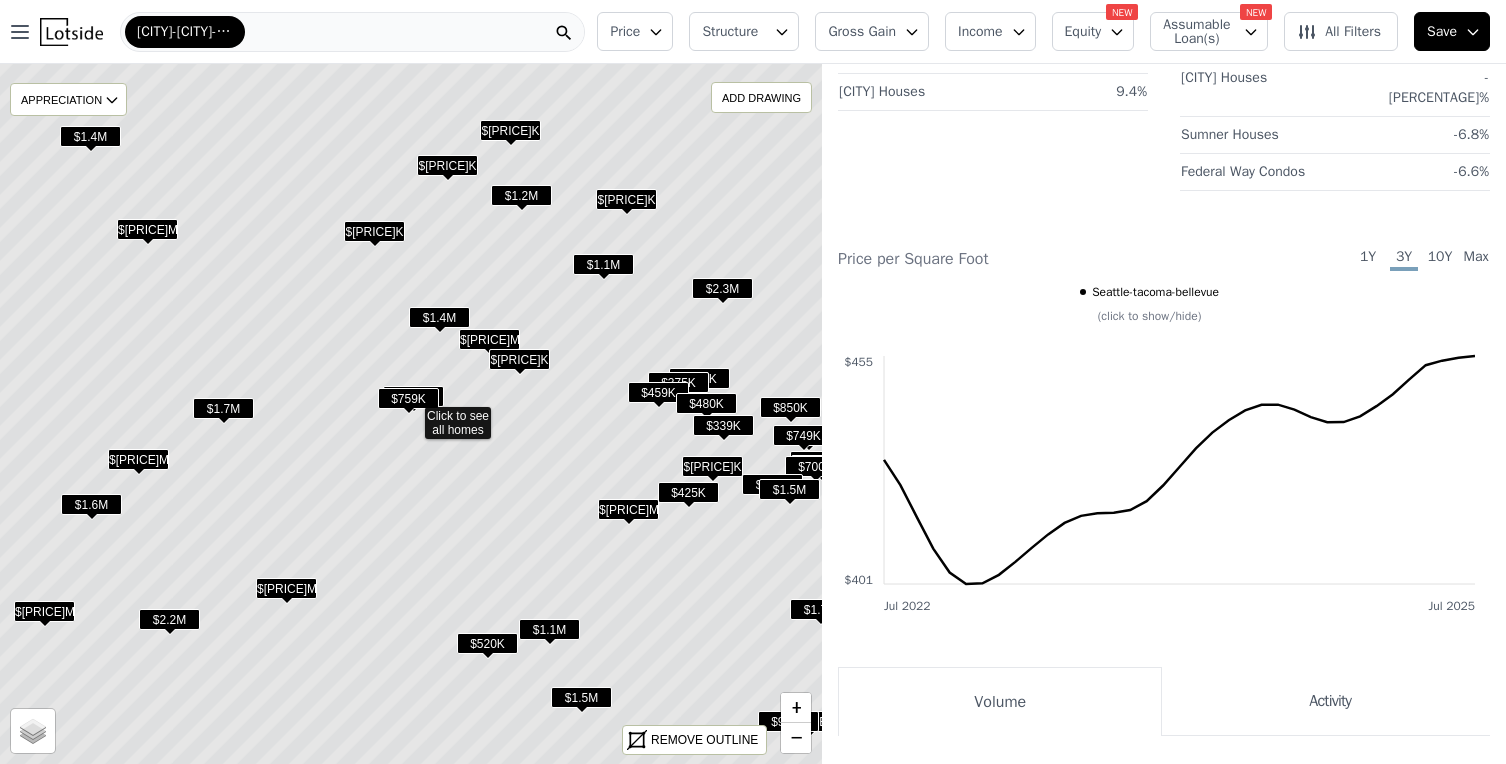 click on "$[PRICE]M" at bounding box center (489, 339) 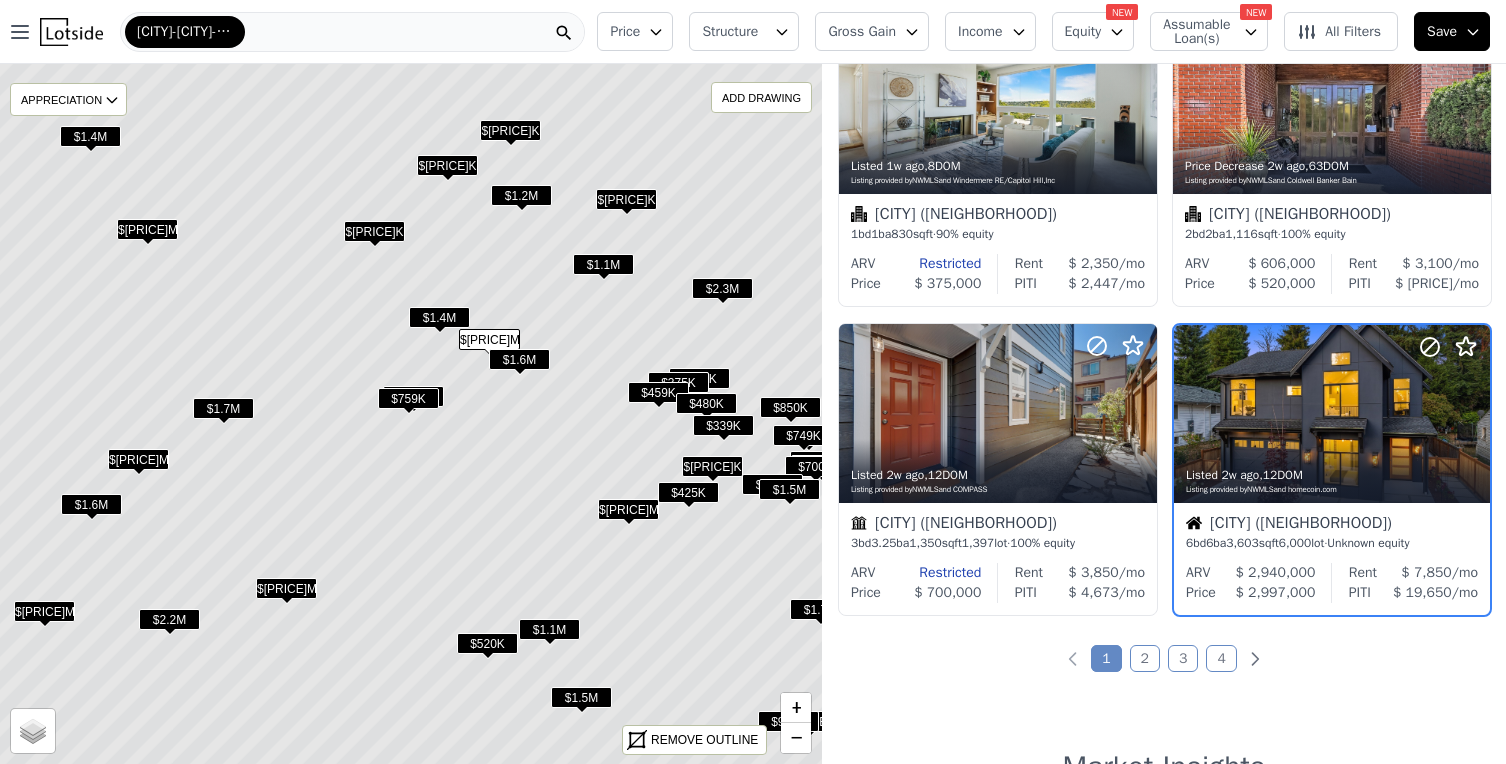 scroll, scrollTop: 1363, scrollLeft: 0, axis: vertical 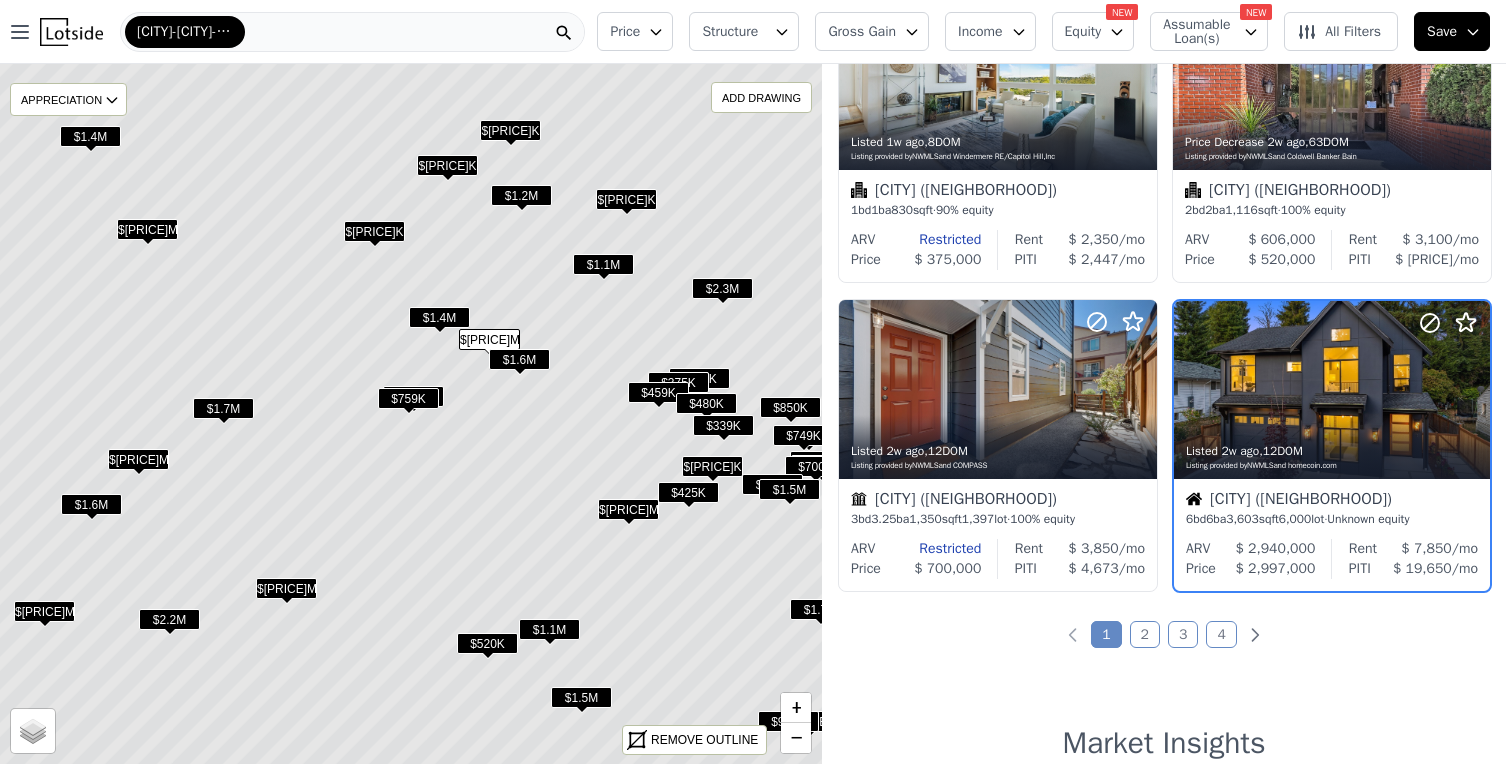click on "Price" at bounding box center (635, 31) 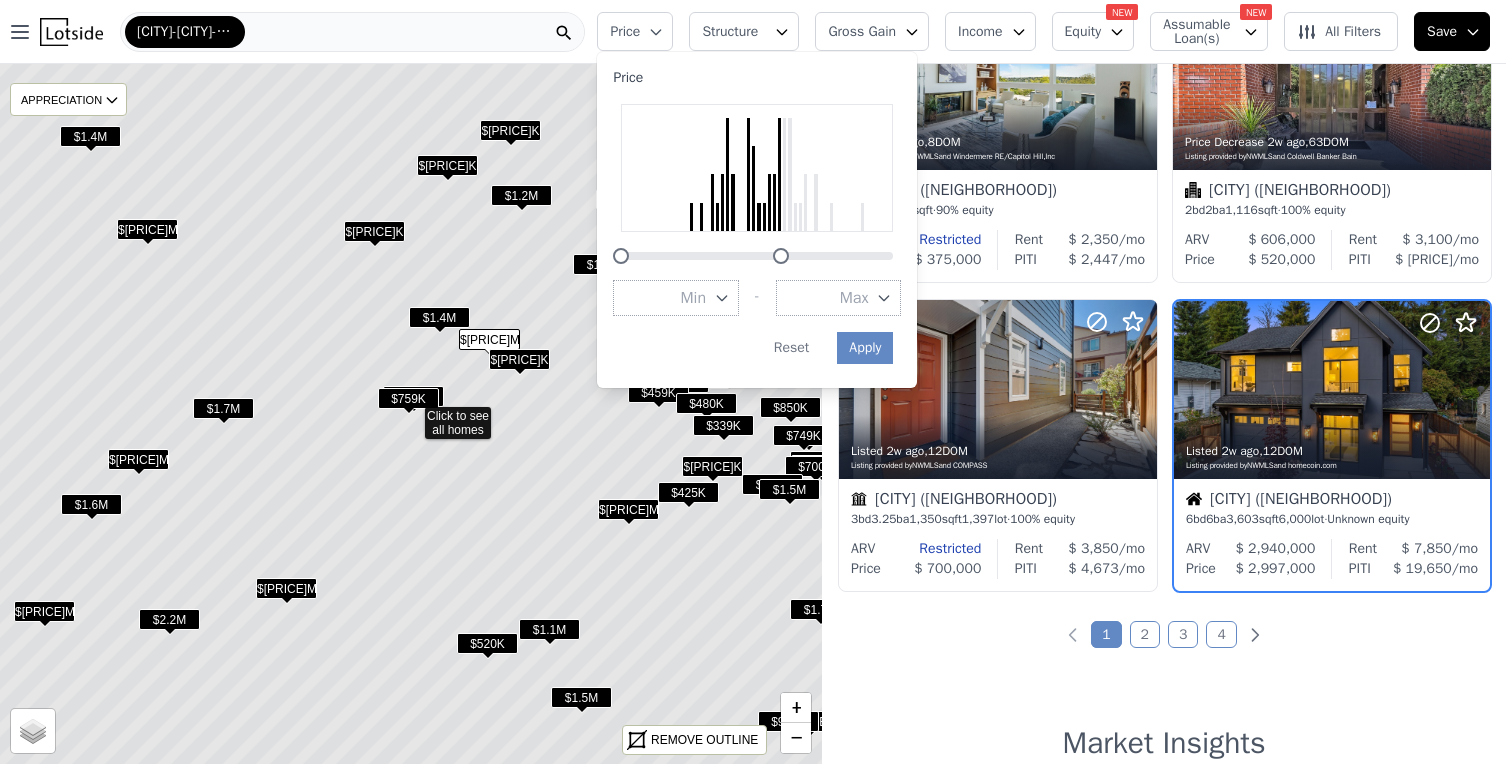 drag, startPoint x: 867, startPoint y: 254, endPoint x: 753, endPoint y: 256, distance: 114.01754 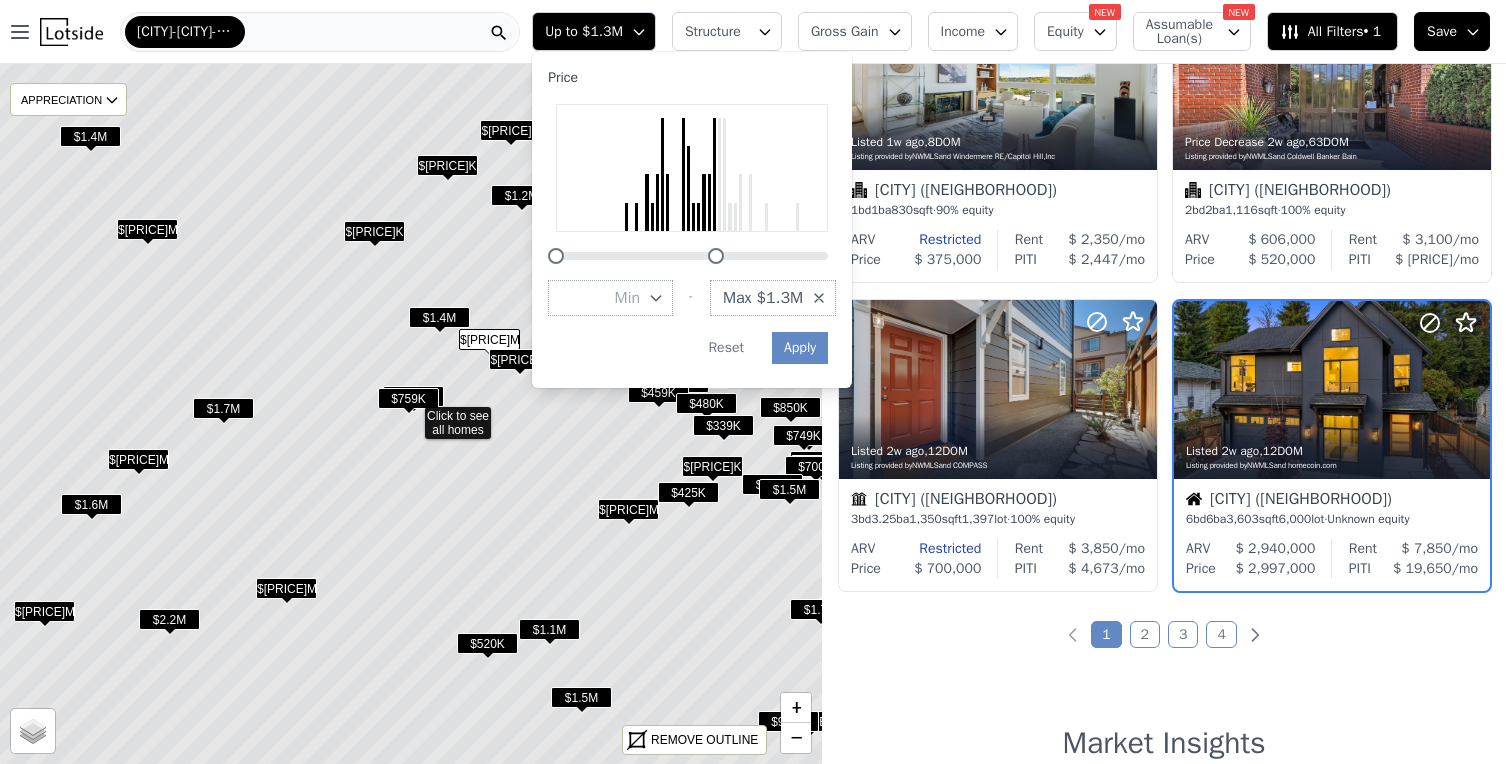 scroll, scrollTop: 746, scrollLeft: 0, axis: vertical 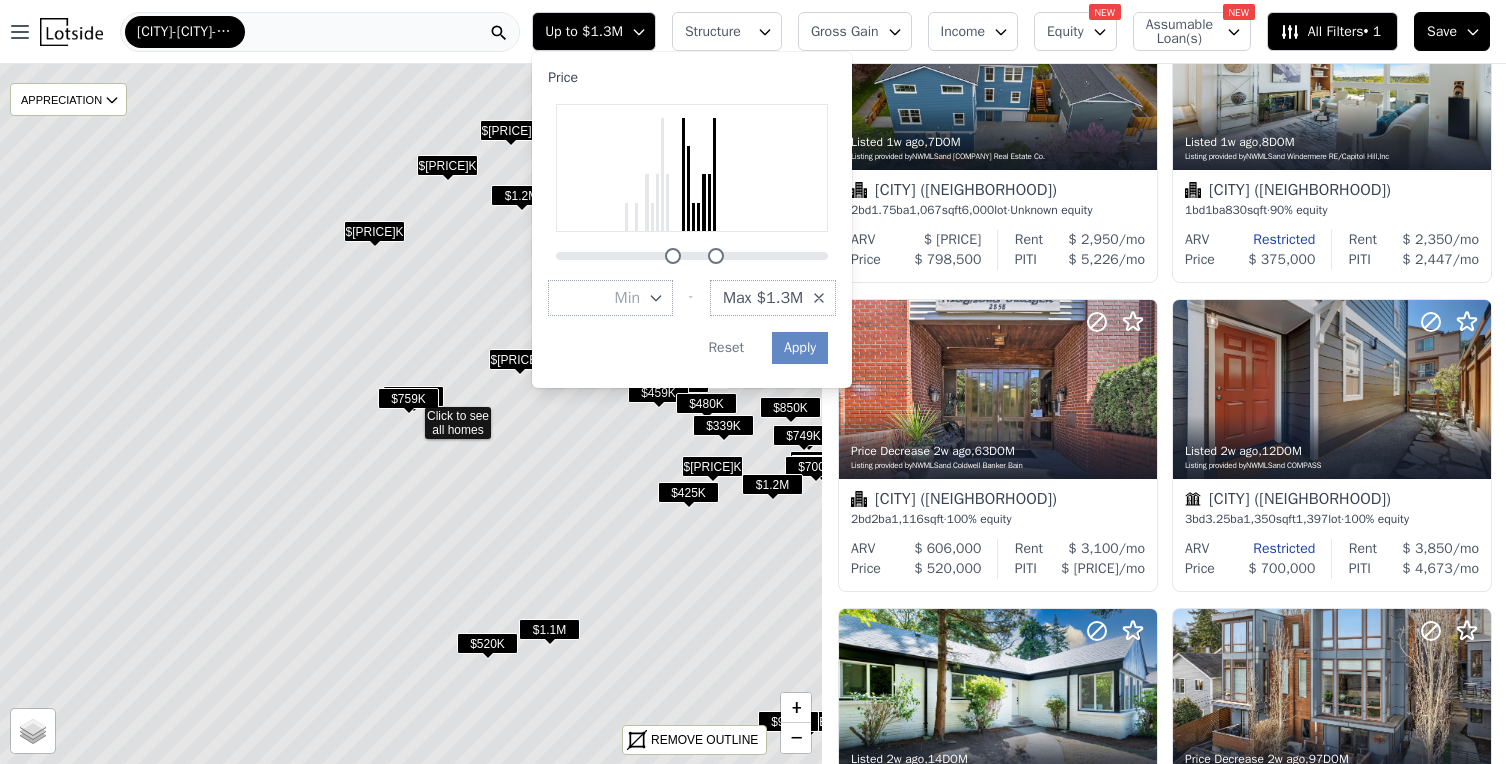 drag, startPoint x: 531, startPoint y: 256, endPoint x: 648, endPoint y: 255, distance: 117.00427 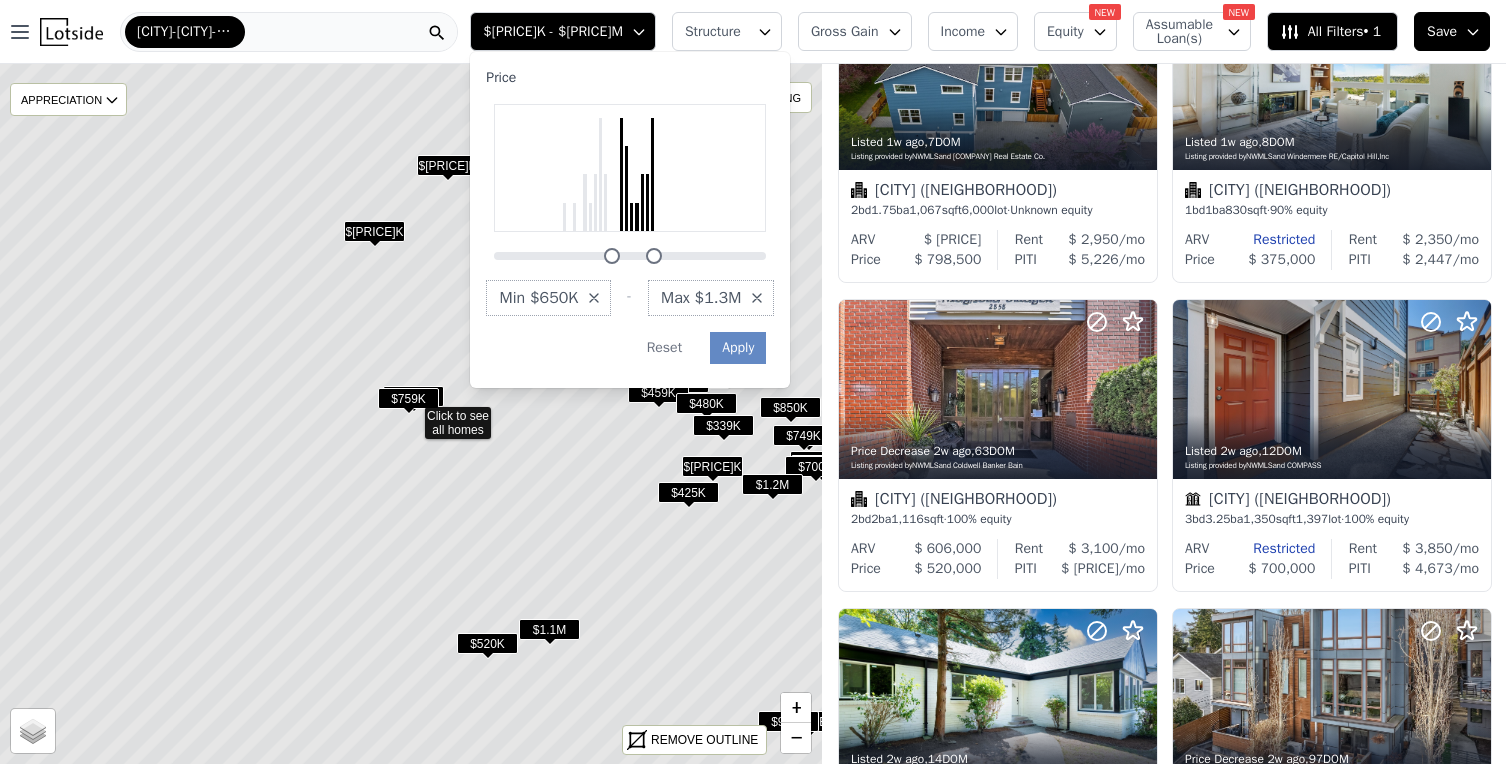 scroll, scrollTop: 437, scrollLeft: 0, axis: vertical 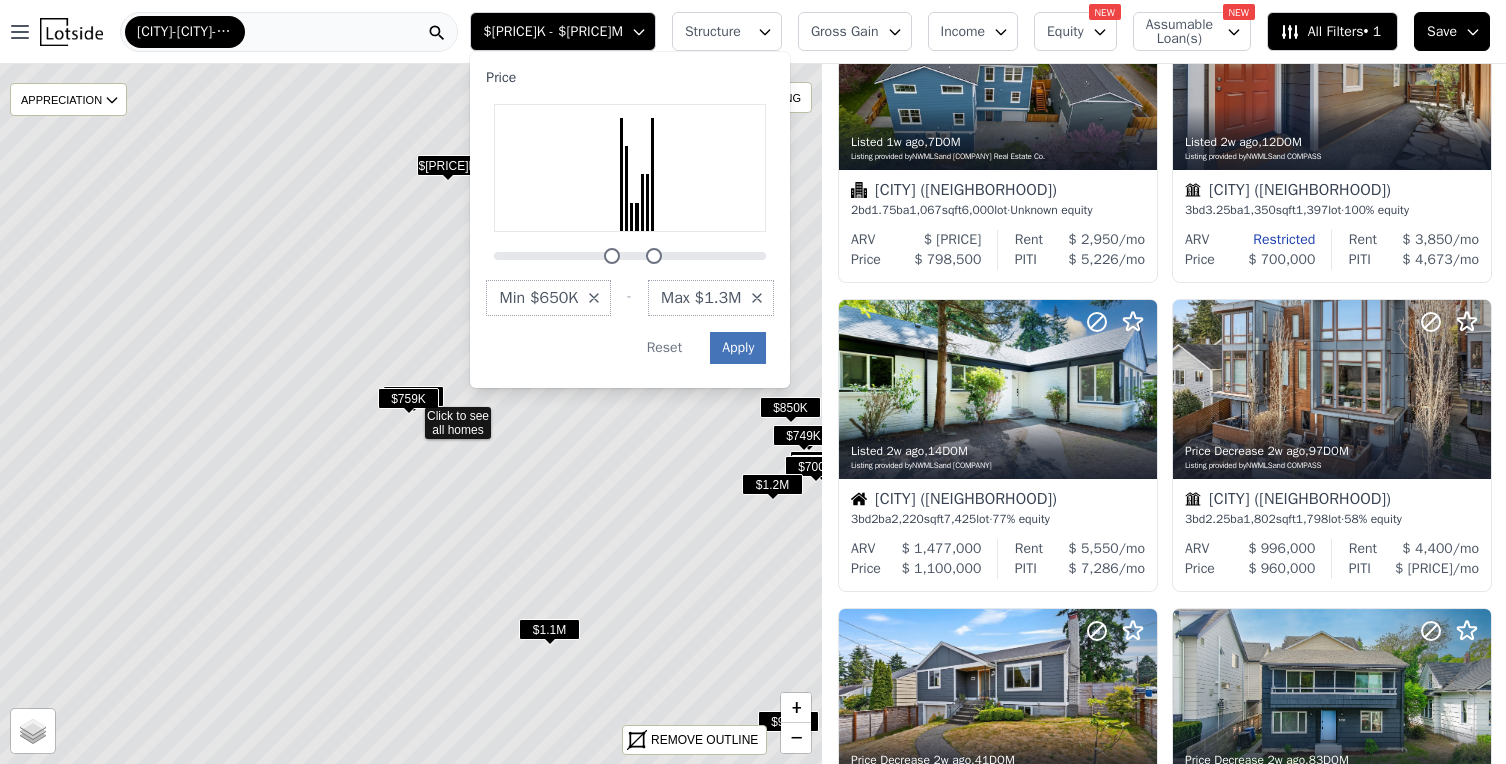 click on "Apply" at bounding box center [738, 348] 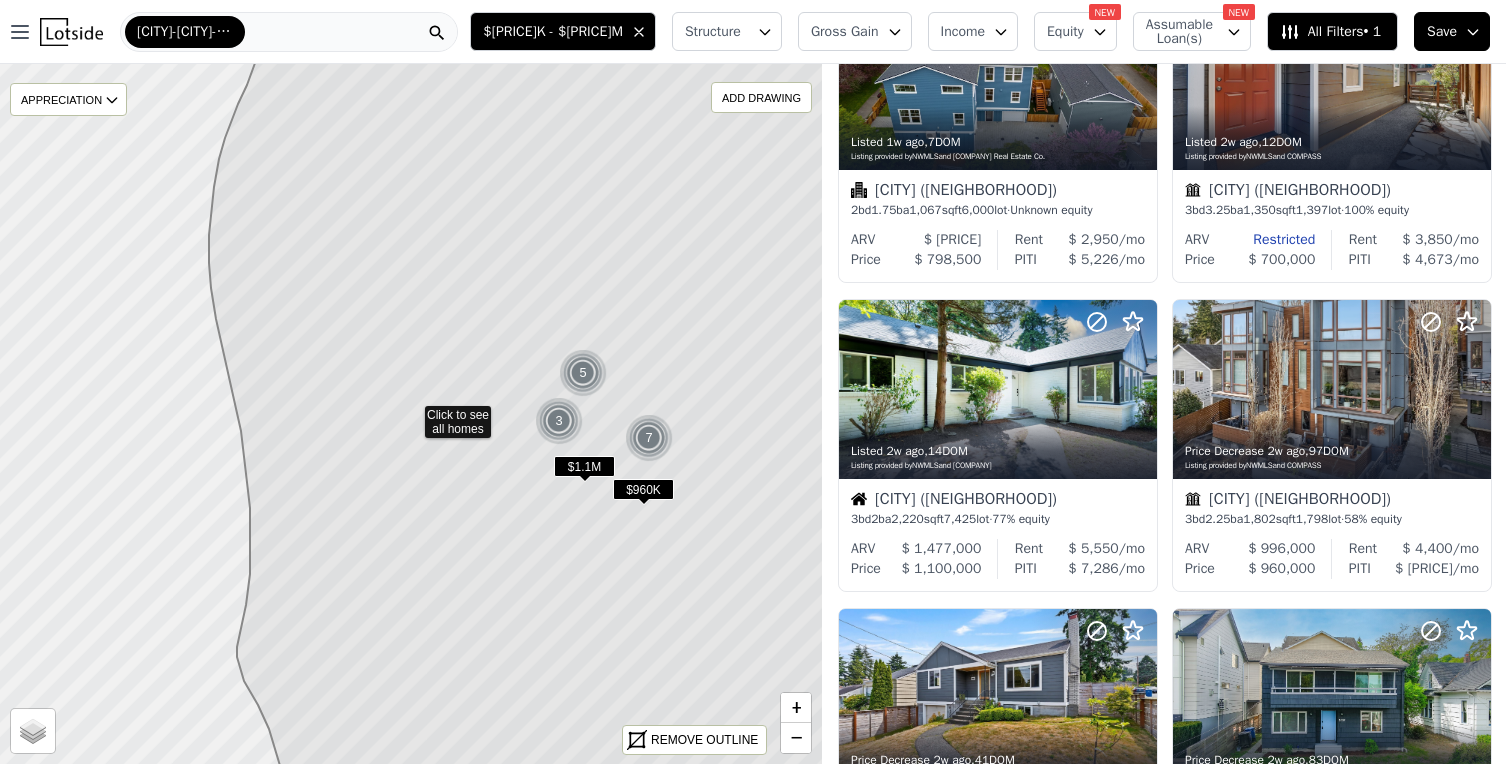scroll, scrollTop: 1363, scrollLeft: 0, axis: vertical 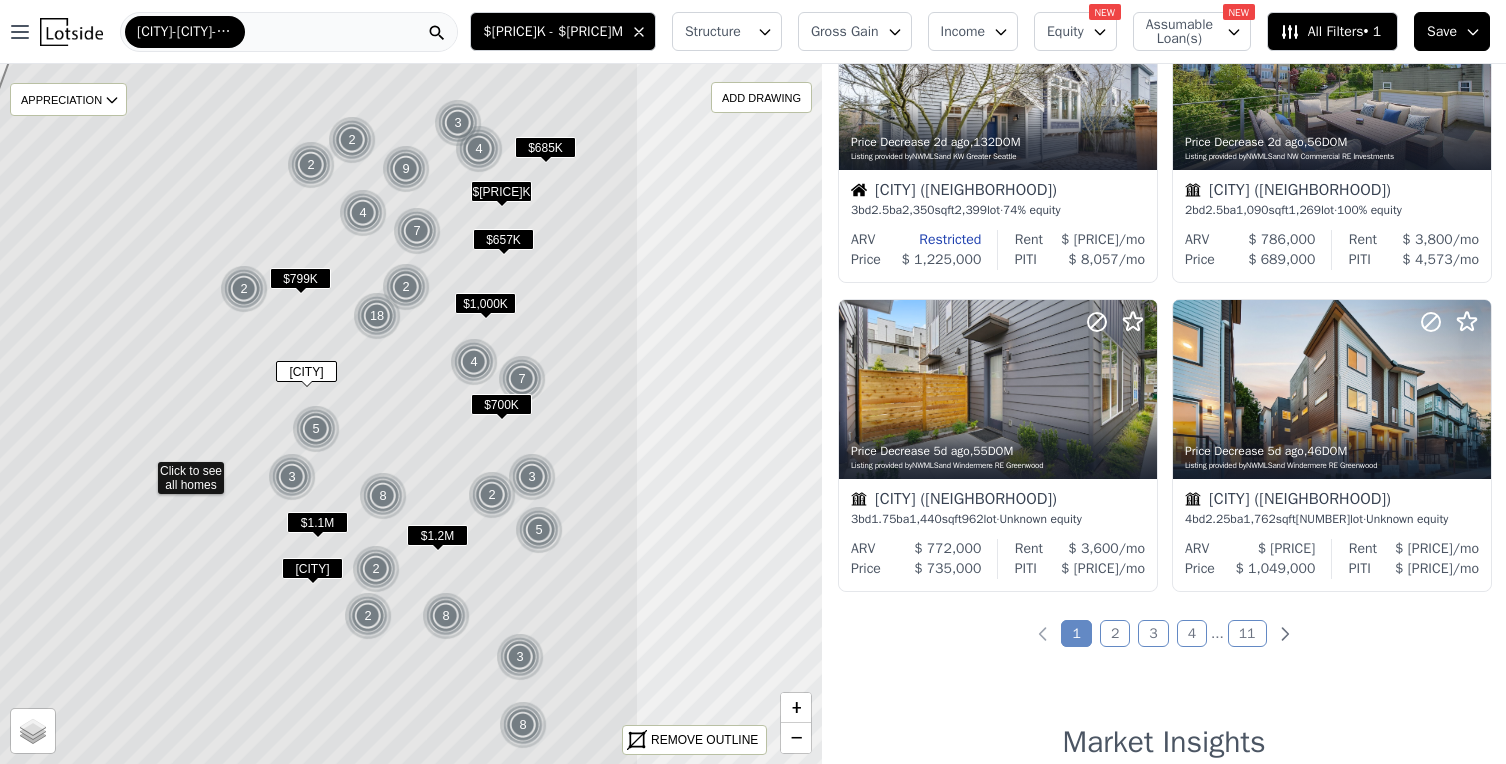 click 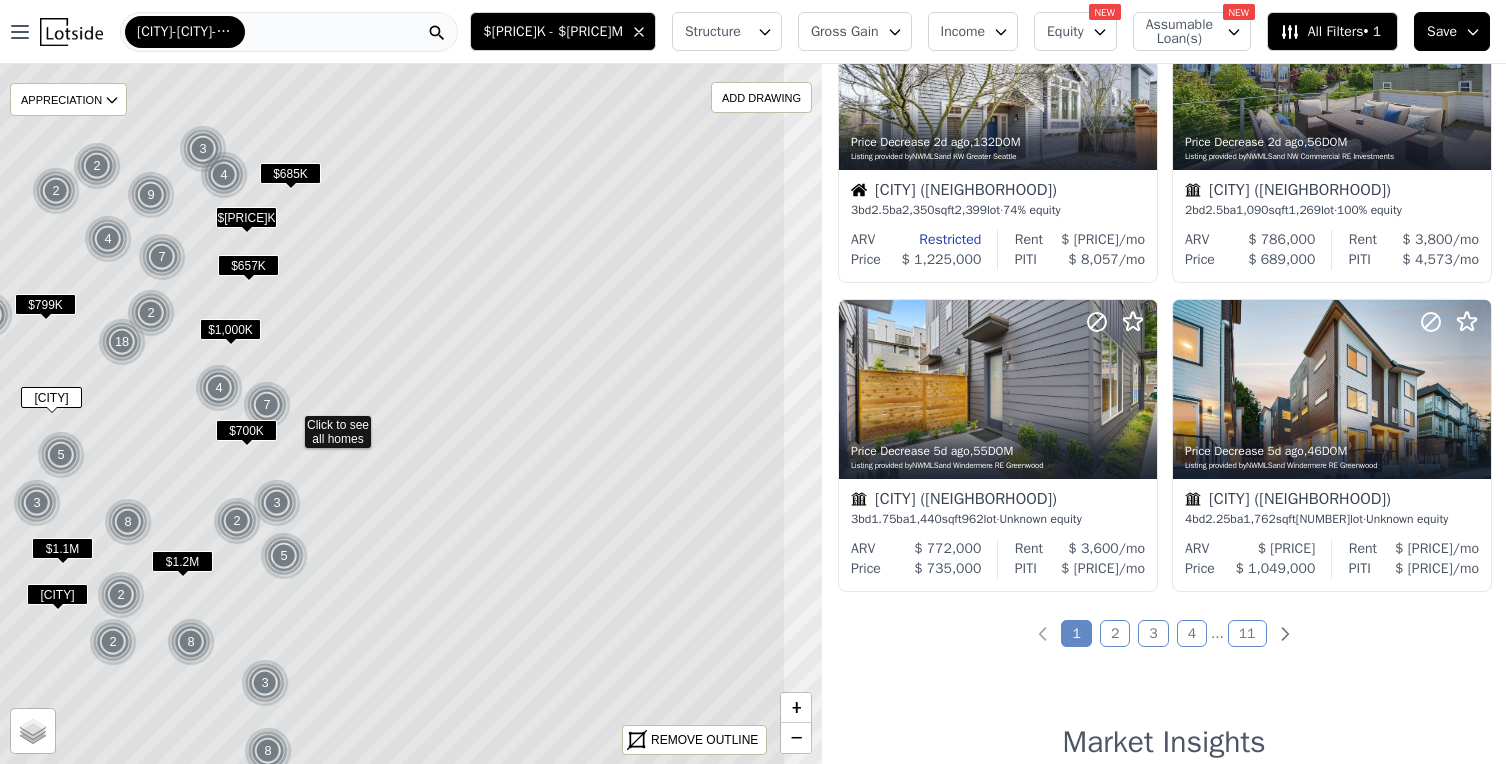 drag, startPoint x: 683, startPoint y: 339, endPoint x: 502, endPoint y: 351, distance: 181.39735 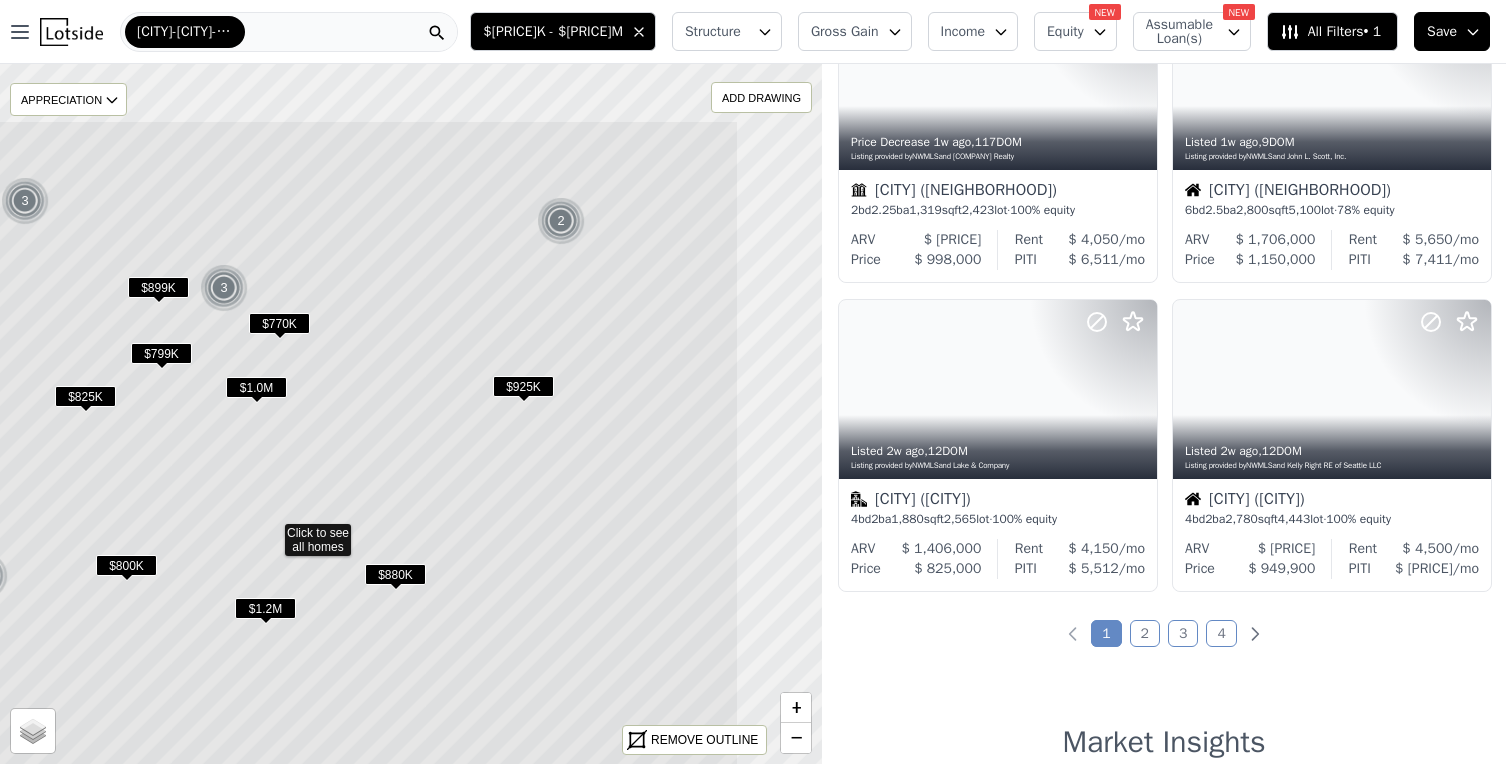 drag, startPoint x: 704, startPoint y: 391, endPoint x: 541, endPoint y: 519, distance: 207.25105 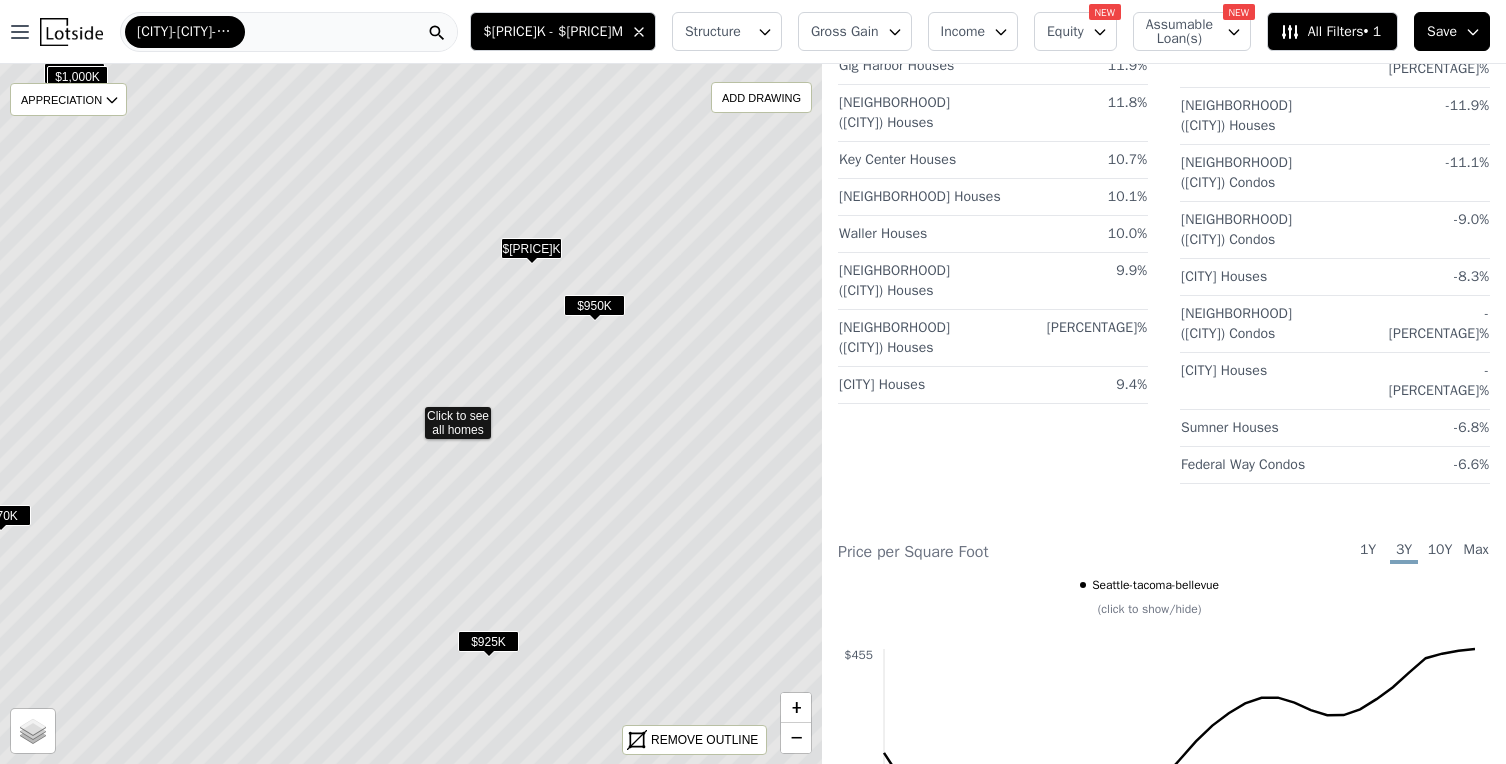 click on "$950K" at bounding box center (594, 305) 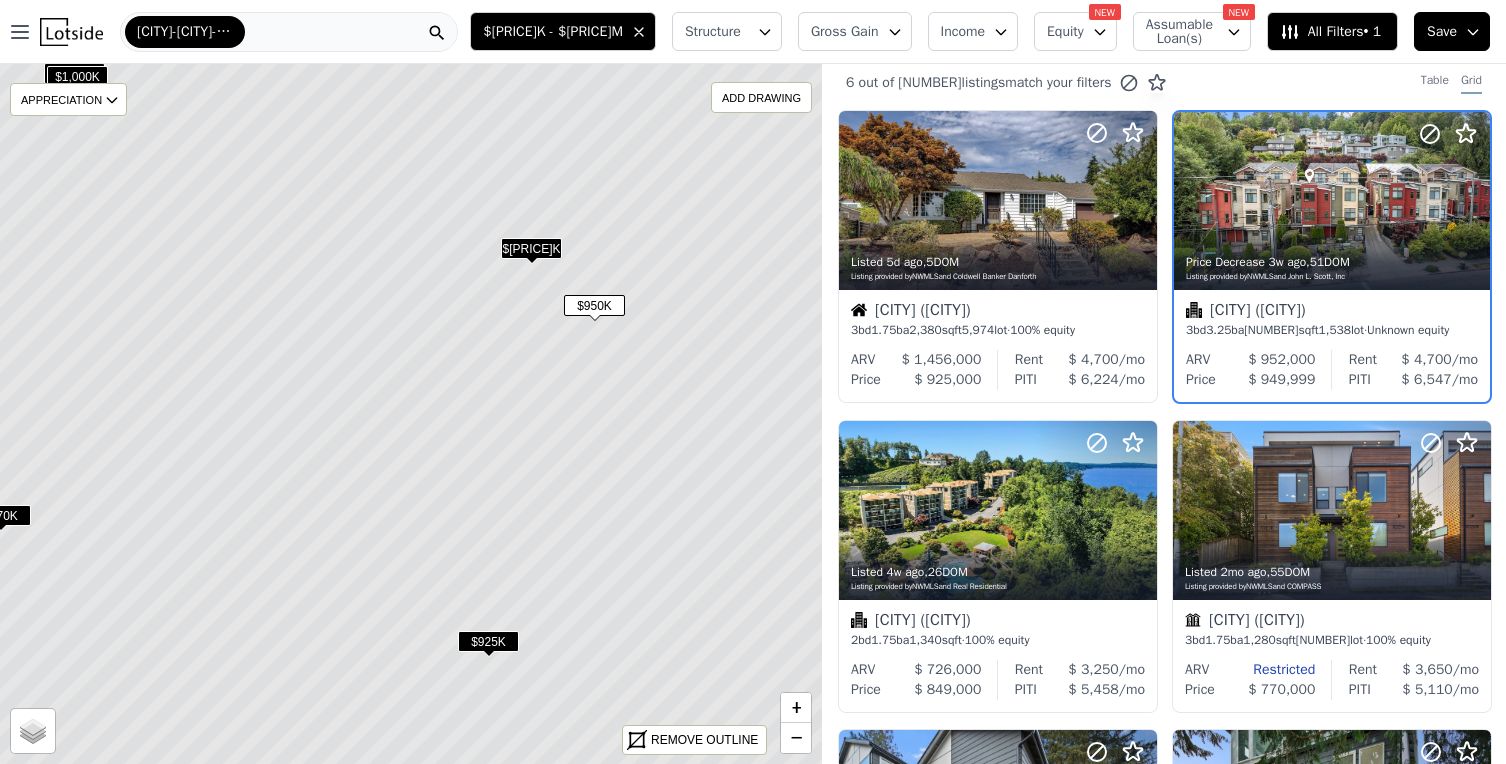 scroll, scrollTop: 0, scrollLeft: 0, axis: both 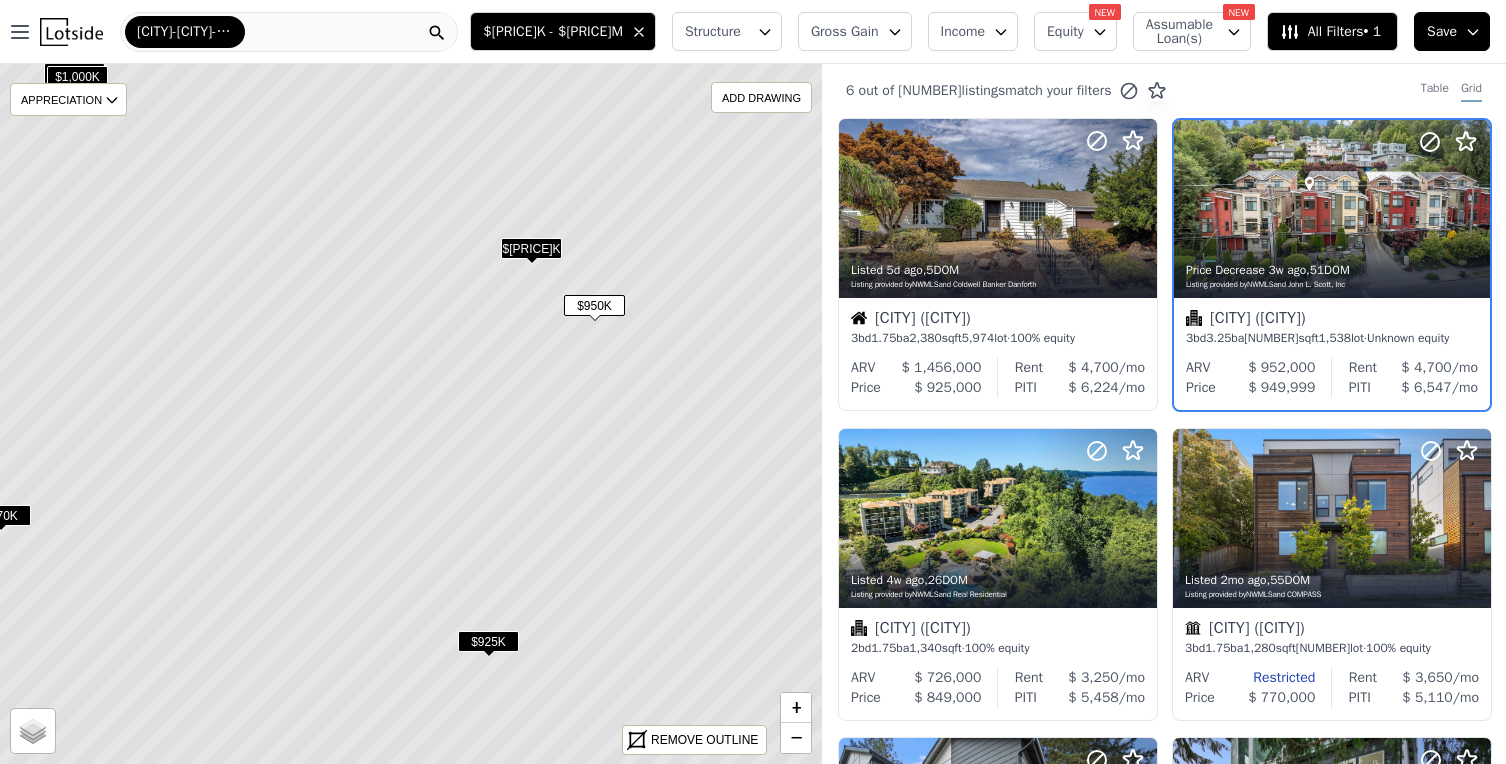 click on "$[PRICE]K" at bounding box center (531, 248) 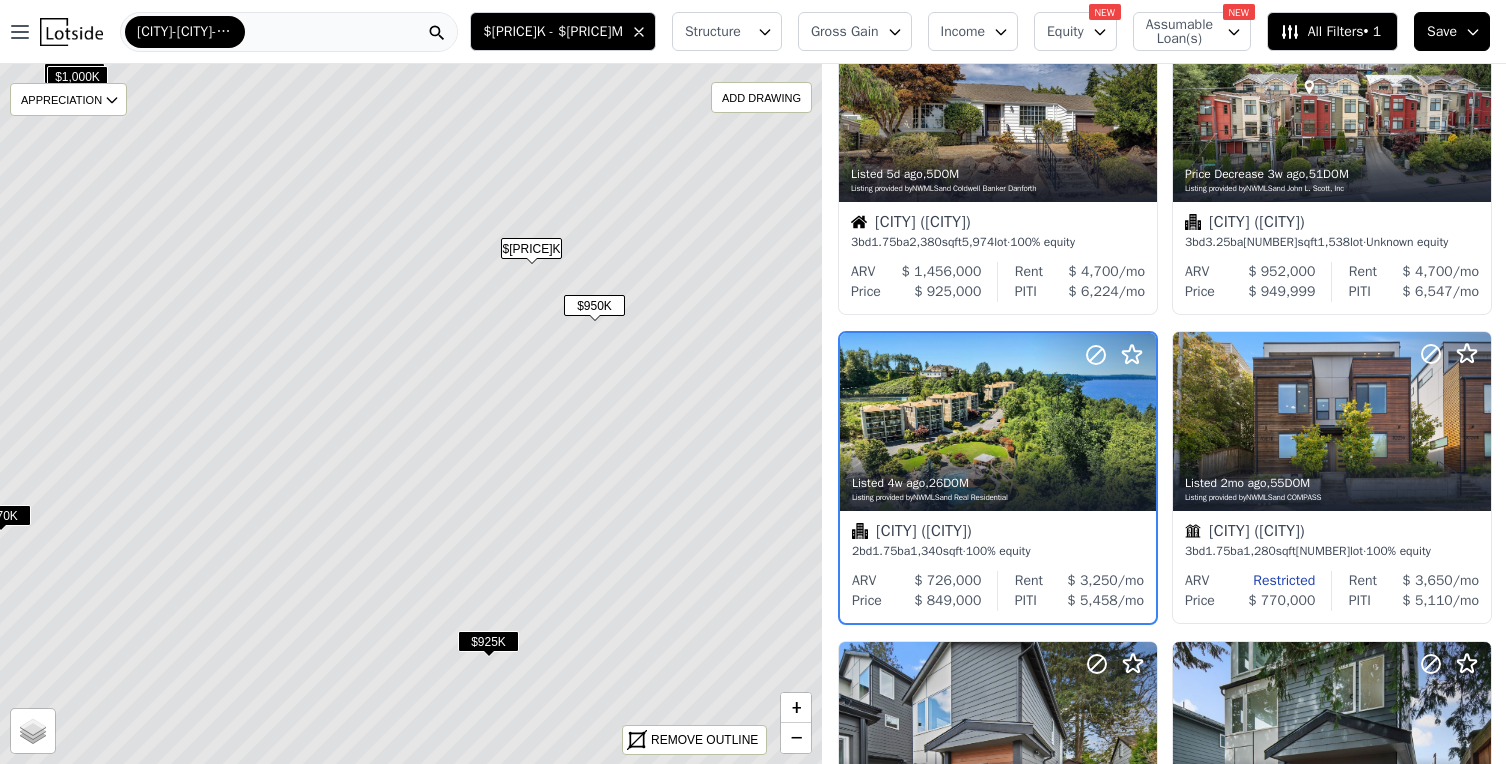 scroll, scrollTop: 128, scrollLeft: 0, axis: vertical 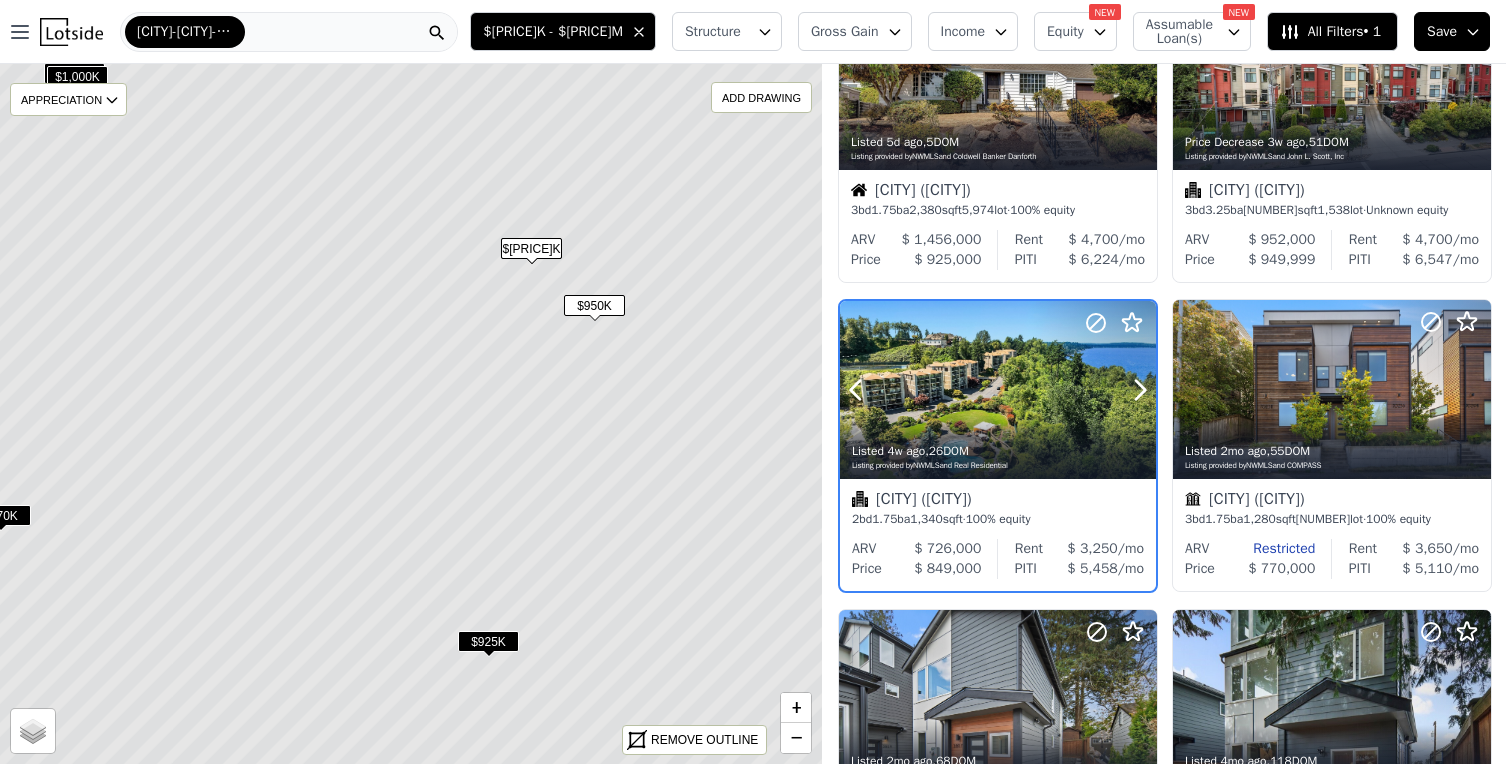 click at bounding box center (998, 390) 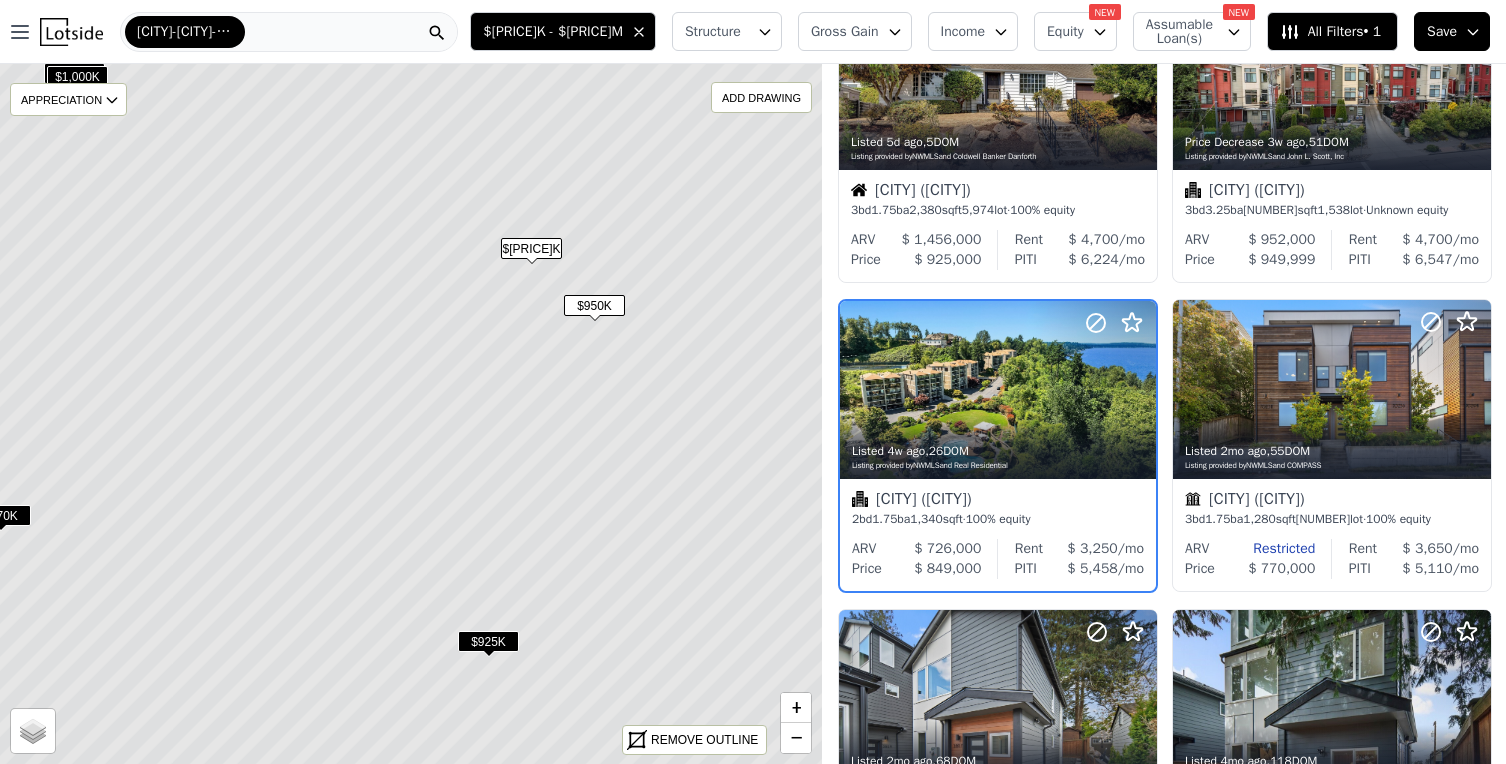 click on "$950K" at bounding box center (594, 305) 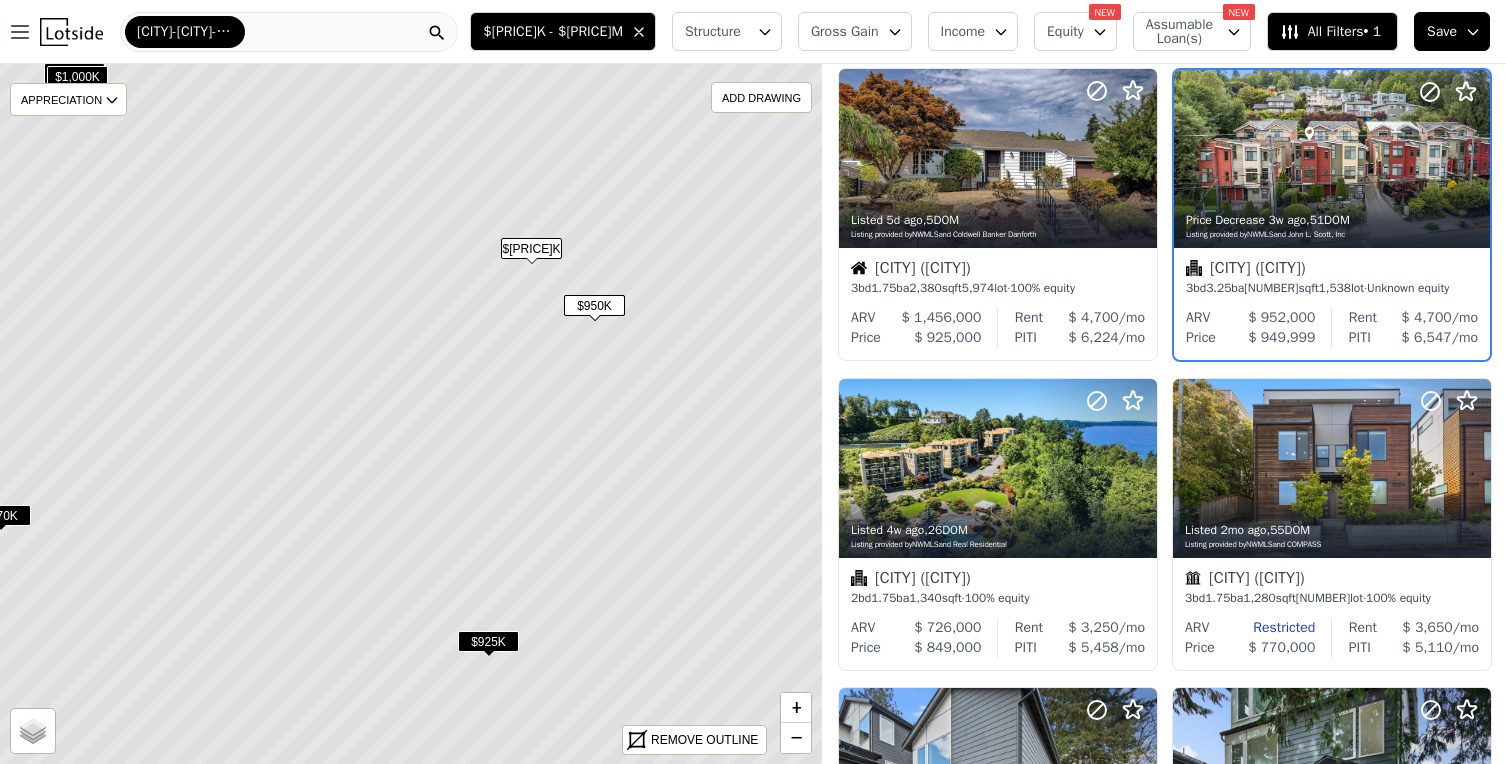 scroll, scrollTop: 0, scrollLeft: 0, axis: both 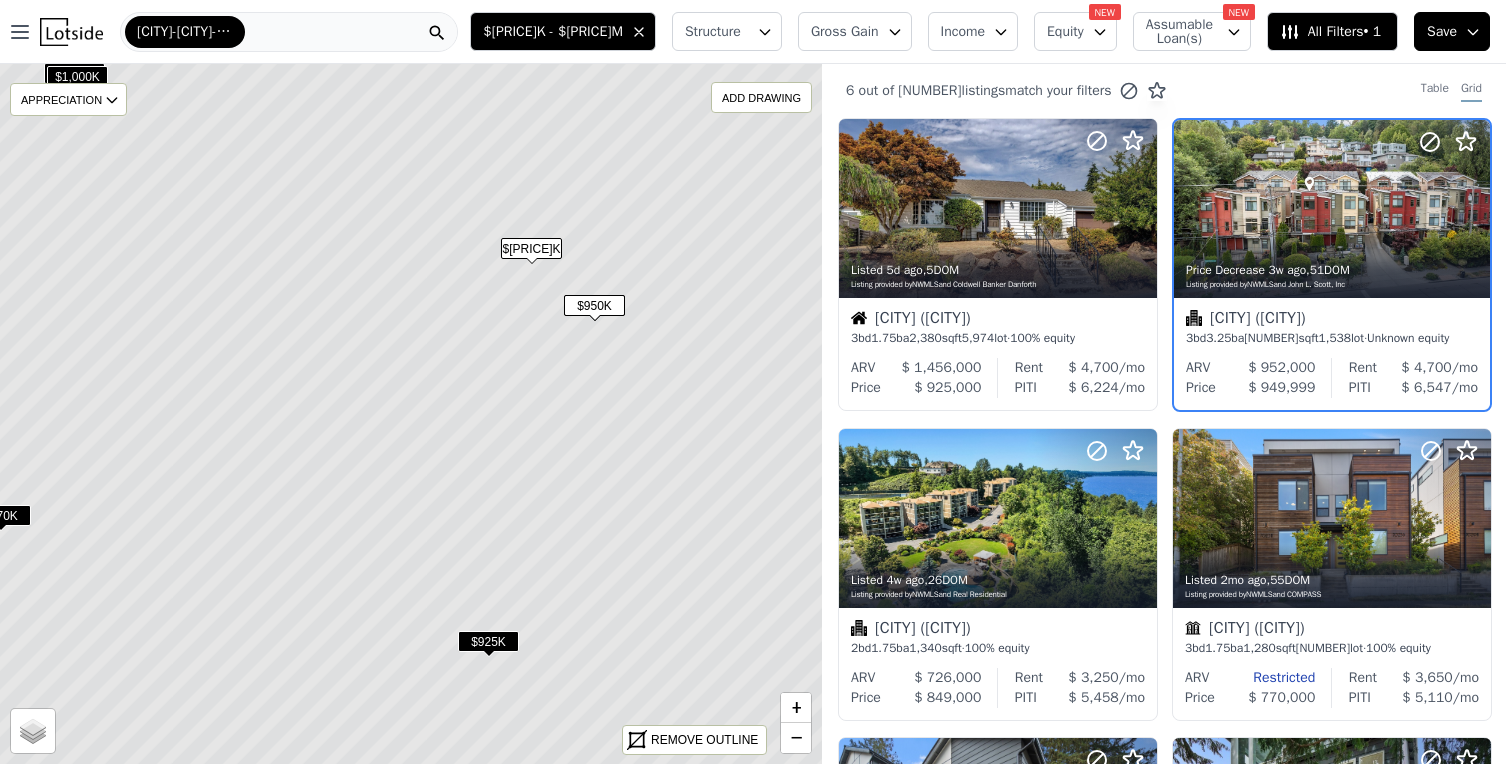 click on "$[PRICE]K" at bounding box center (531, 248) 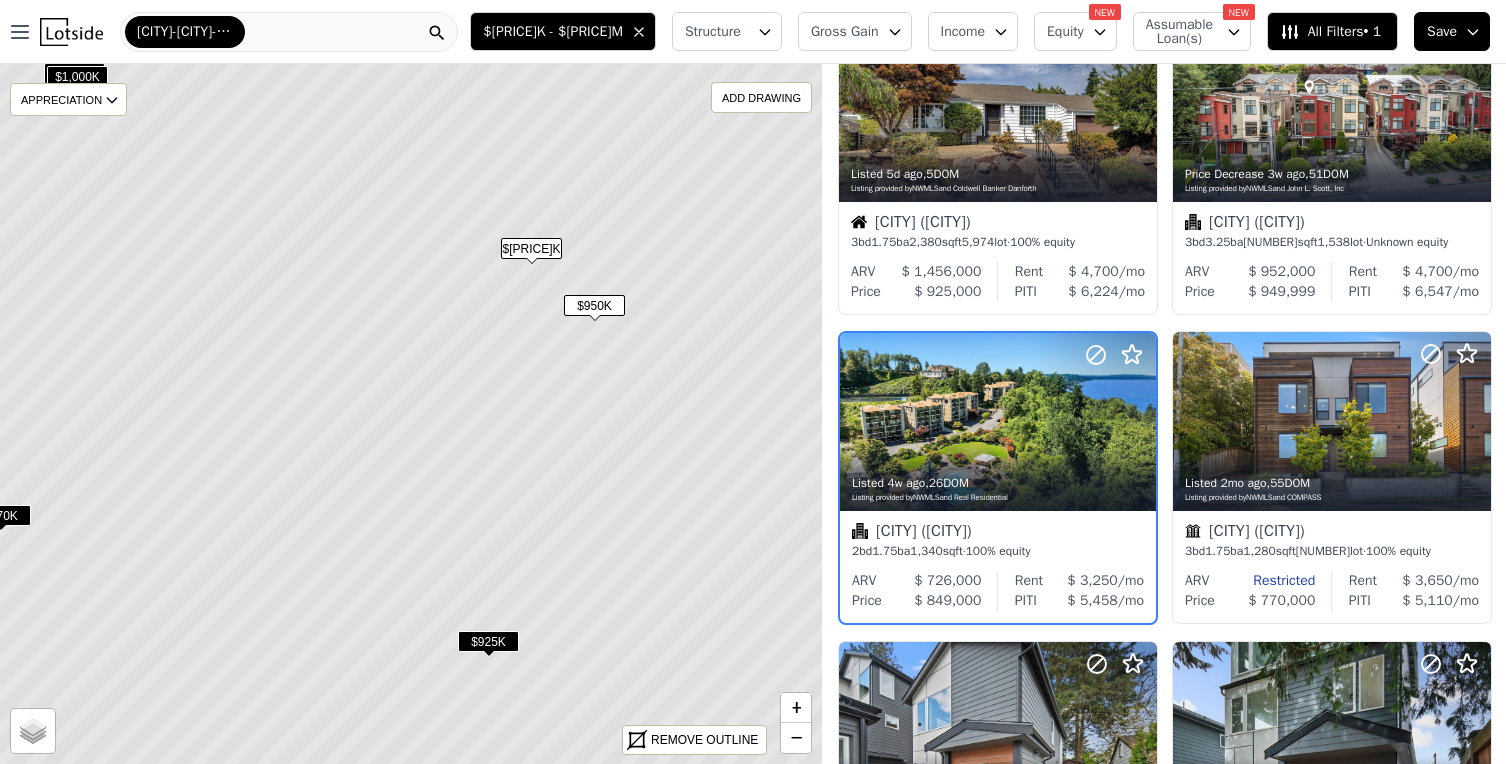 scroll, scrollTop: 128, scrollLeft: 0, axis: vertical 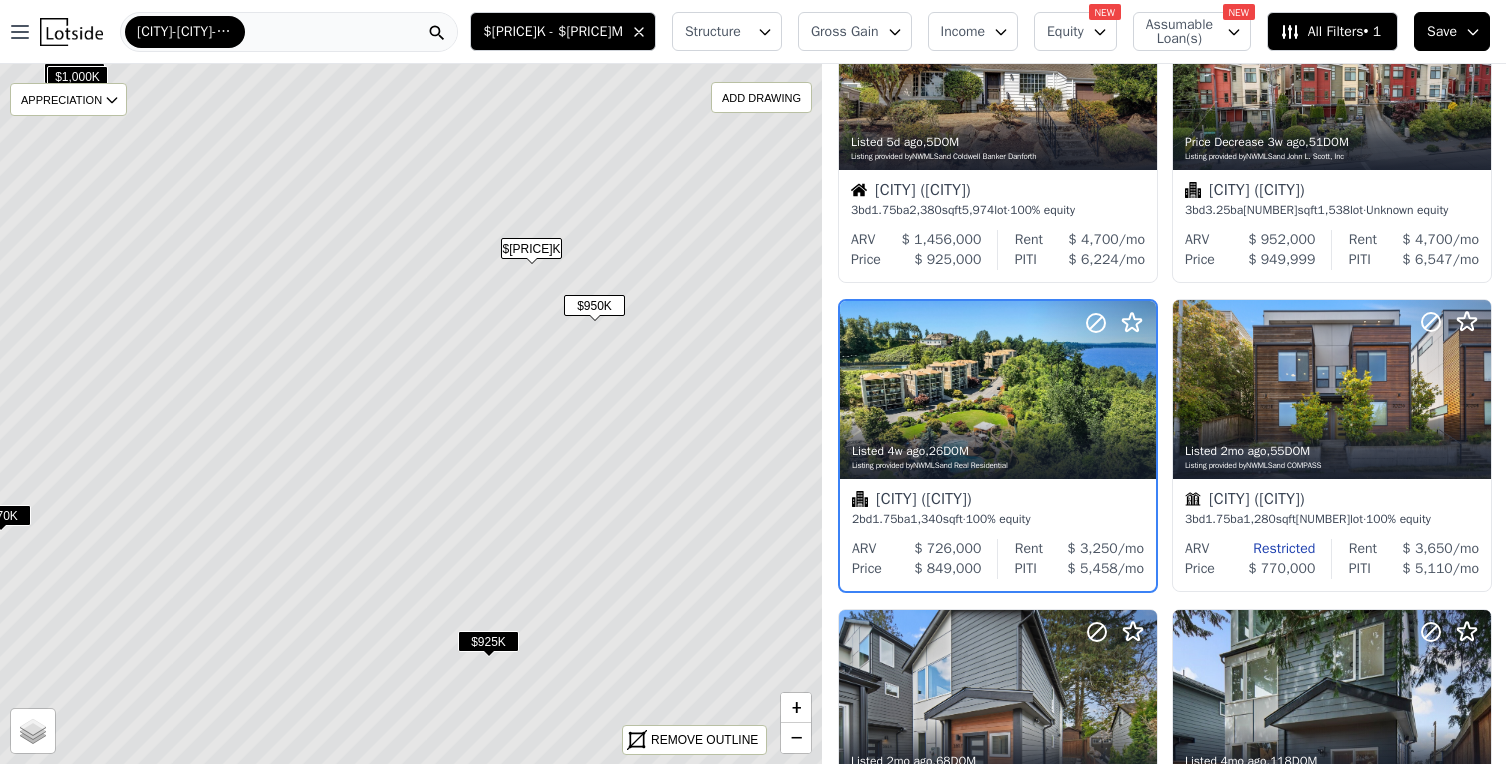 click on "$925K" at bounding box center [488, 641] 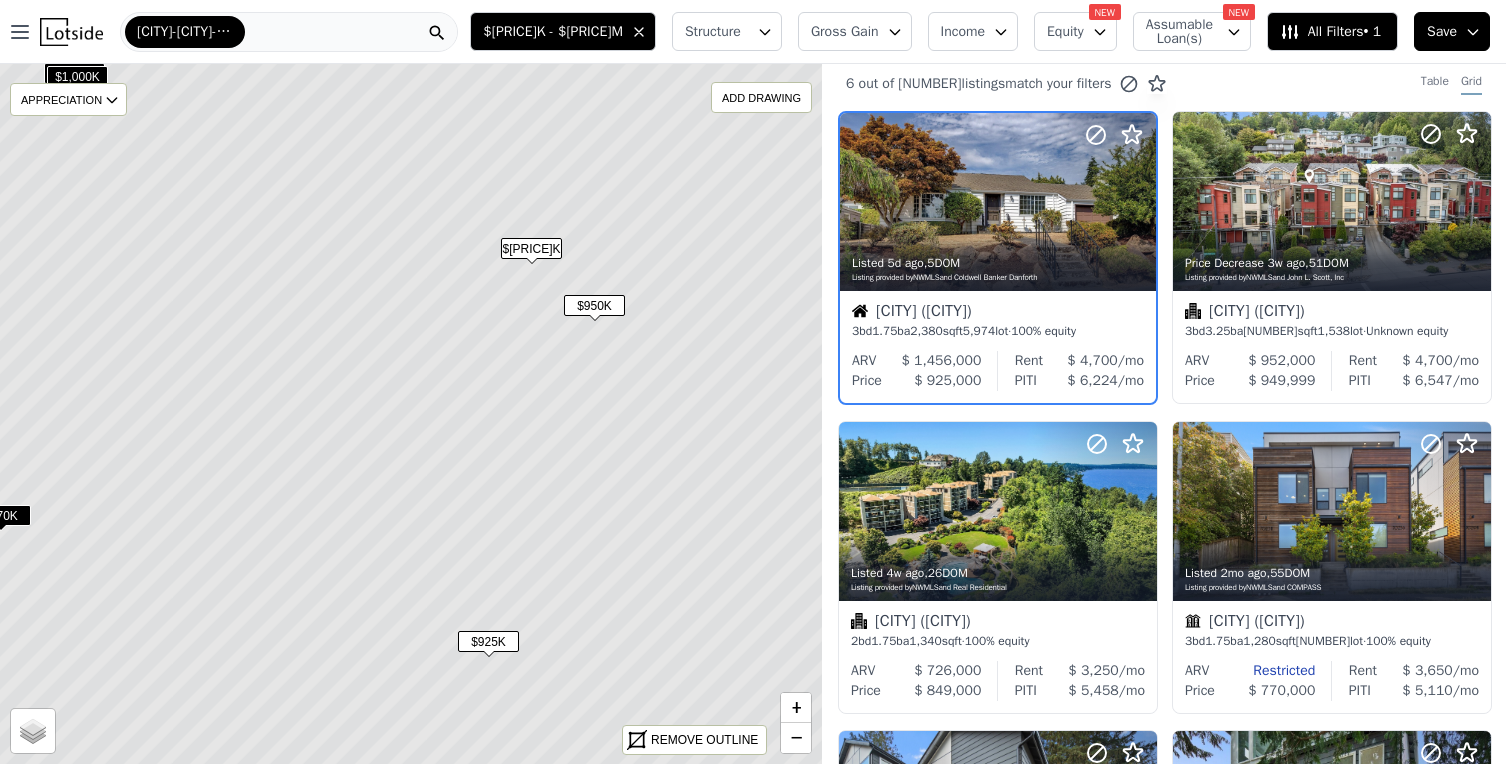 scroll, scrollTop: 0, scrollLeft: 0, axis: both 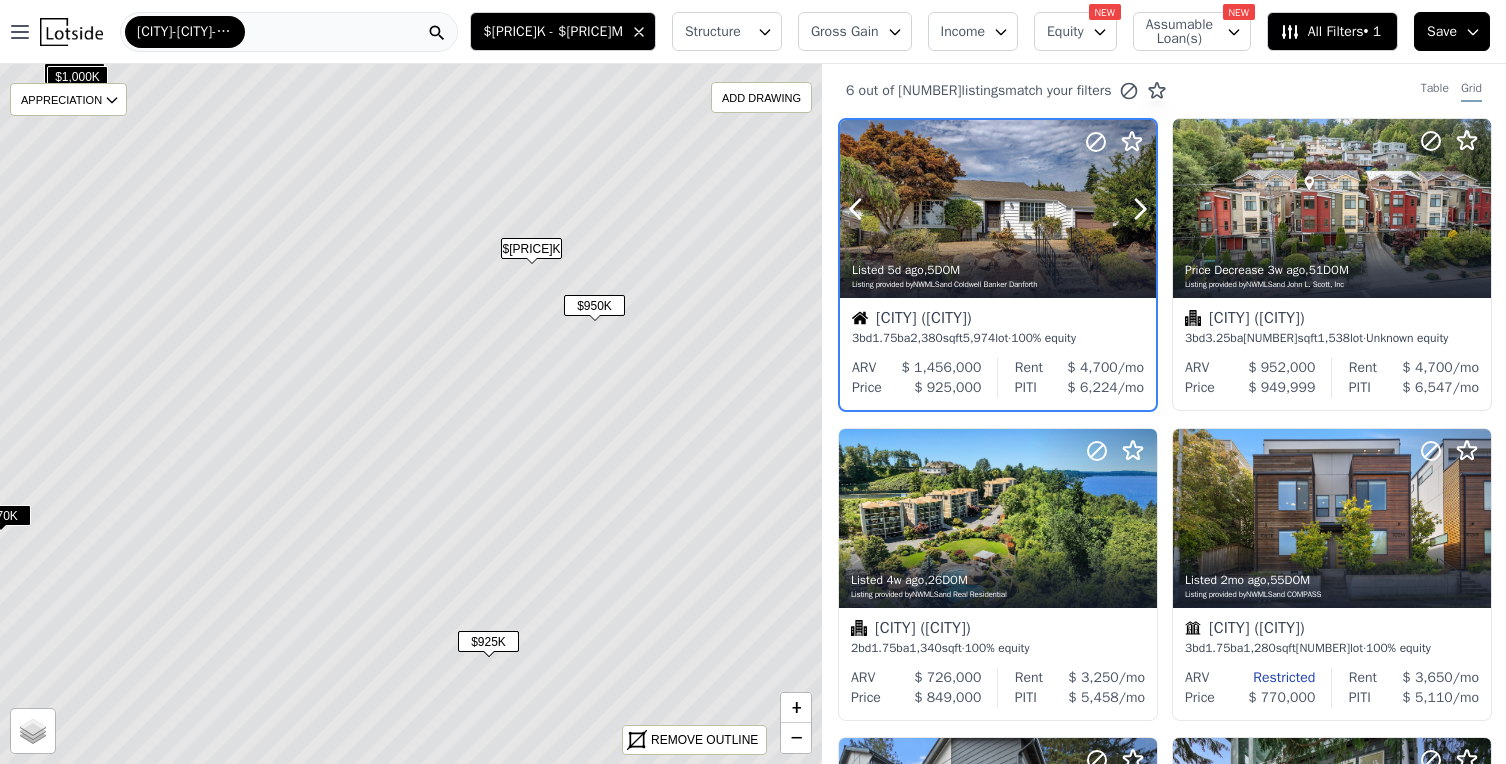 click at bounding box center (998, 209) 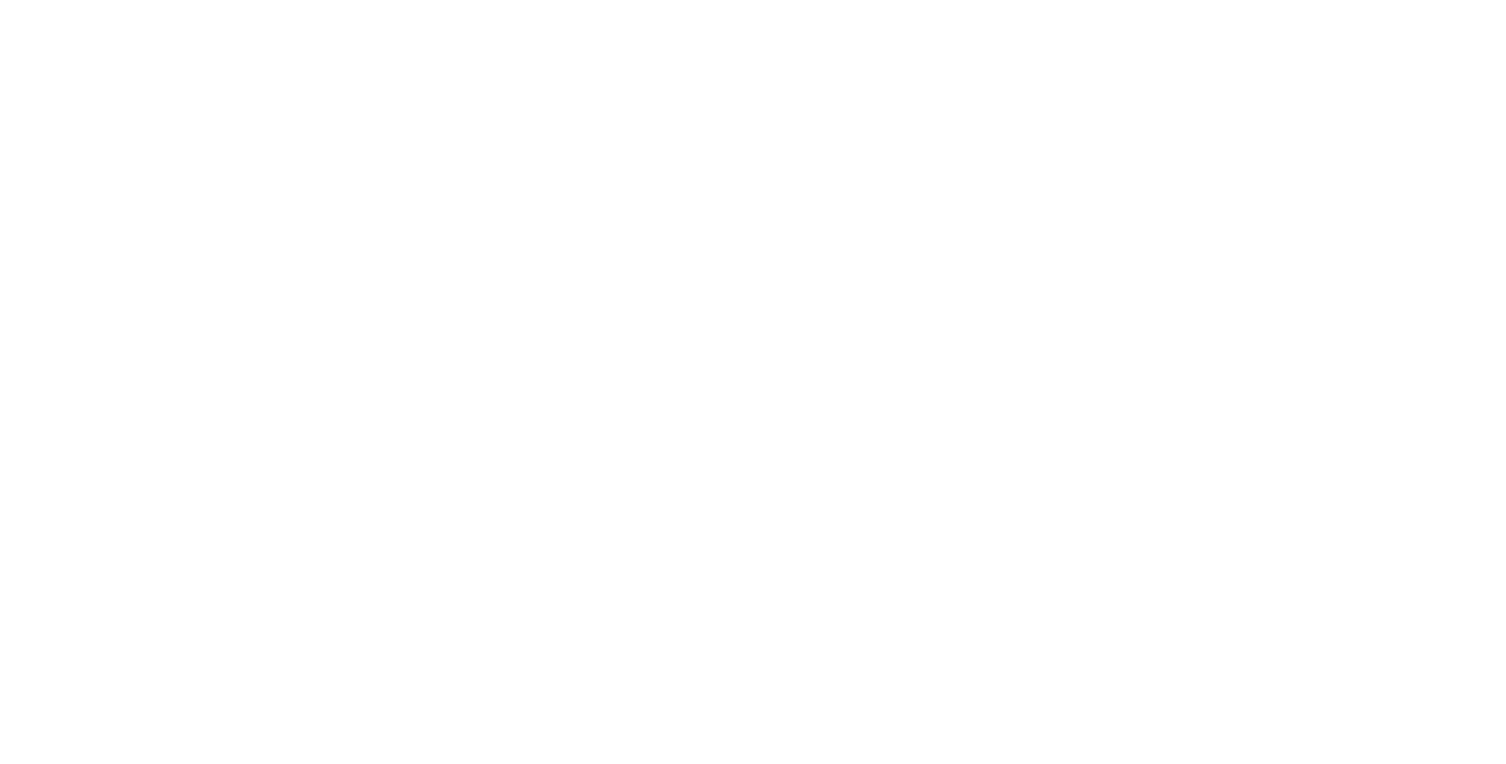 scroll, scrollTop: 0, scrollLeft: 0, axis: both 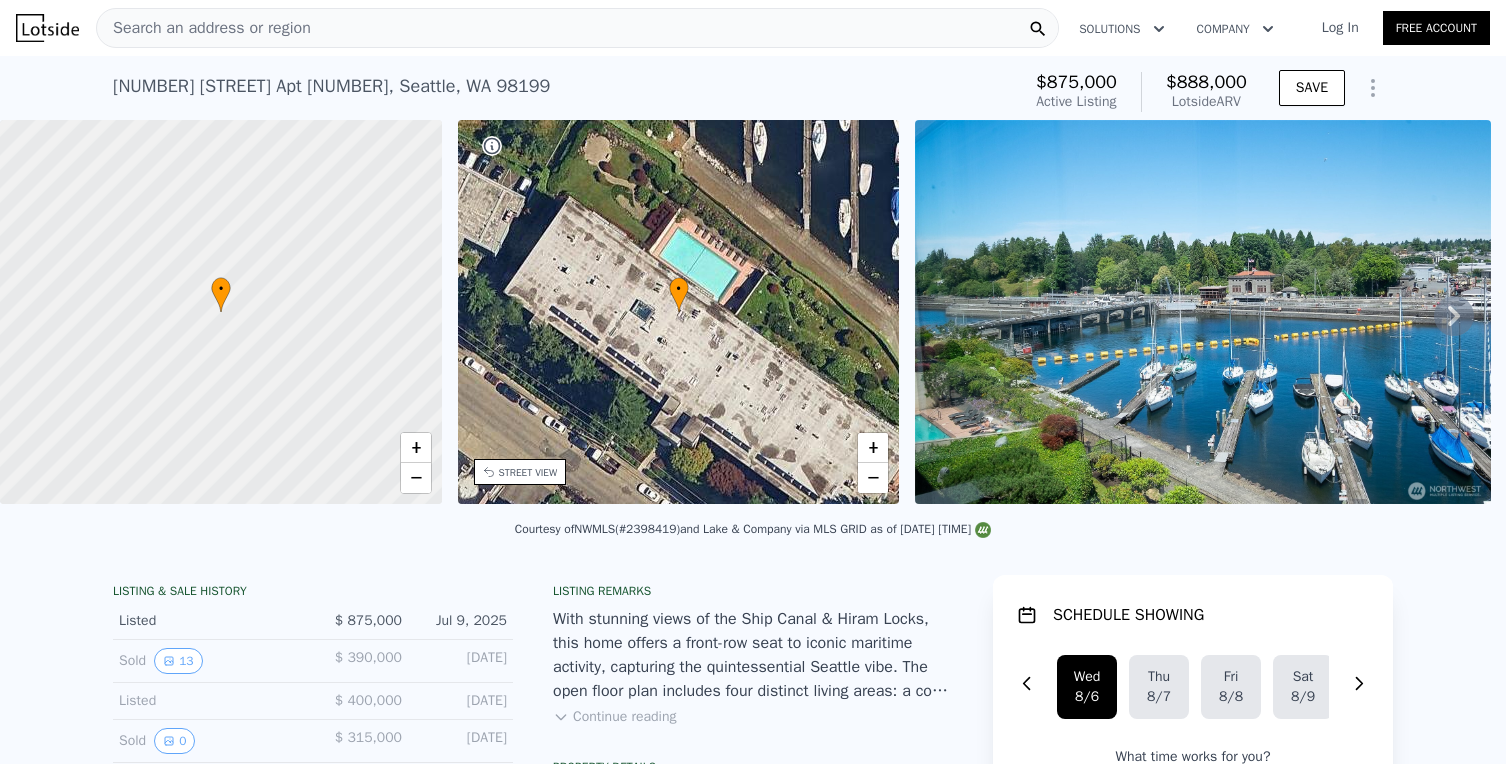 click on "Company" at bounding box center [1235, 29] 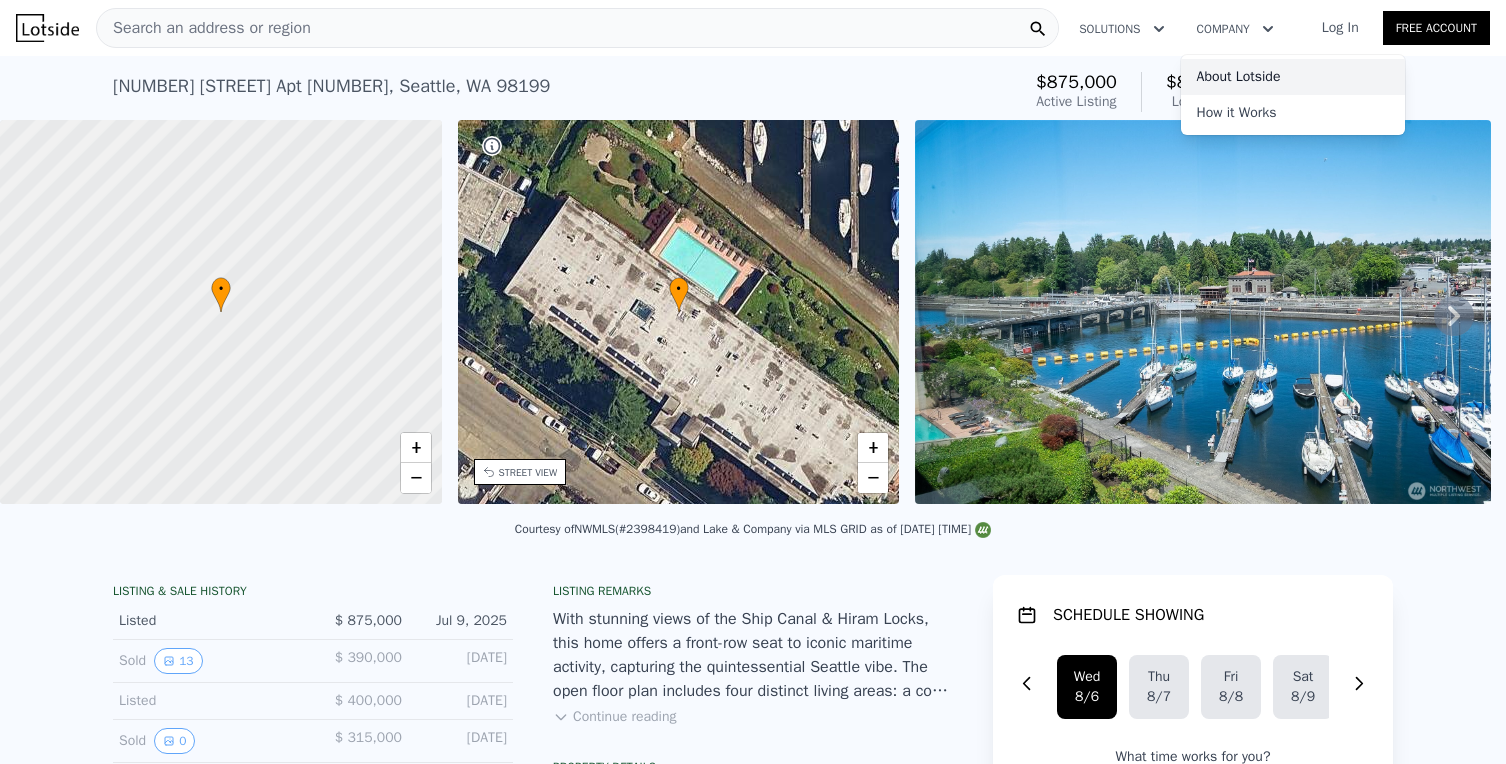 click on "About Lotside" at bounding box center (1293, 77) 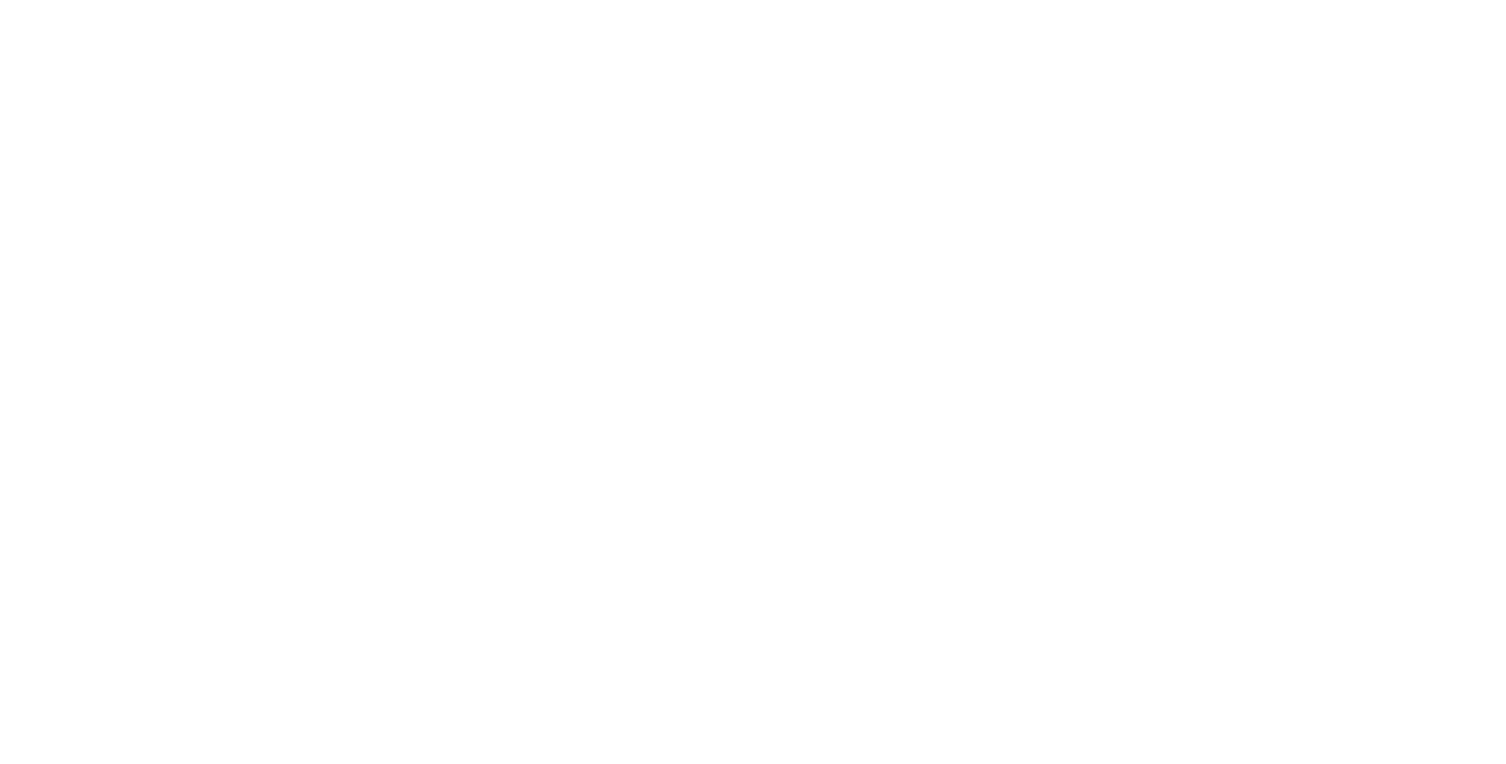 scroll, scrollTop: 0, scrollLeft: 0, axis: both 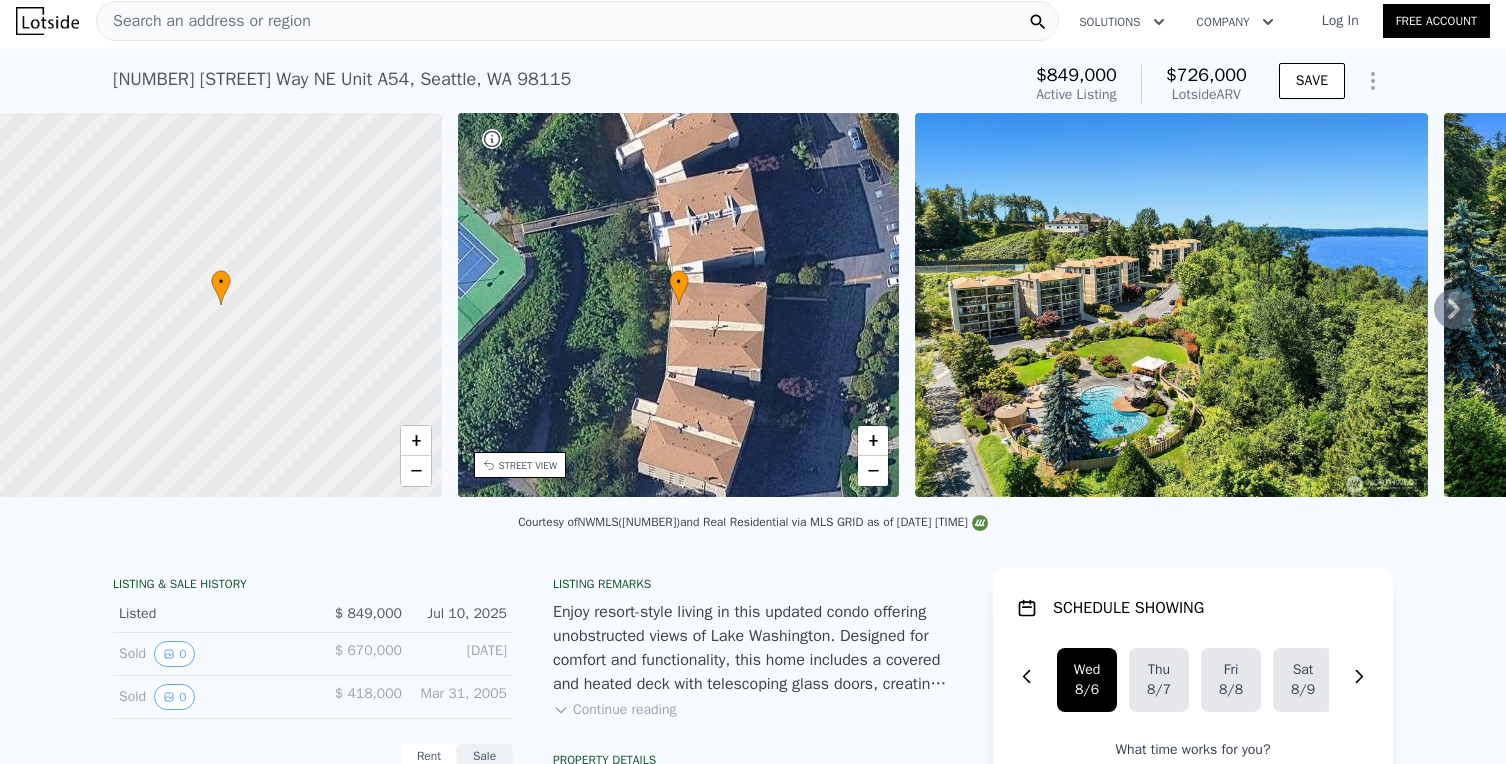 drag, startPoint x: 1229, startPoint y: 96, endPoint x: 1209, endPoint y: 95, distance: 20.024984 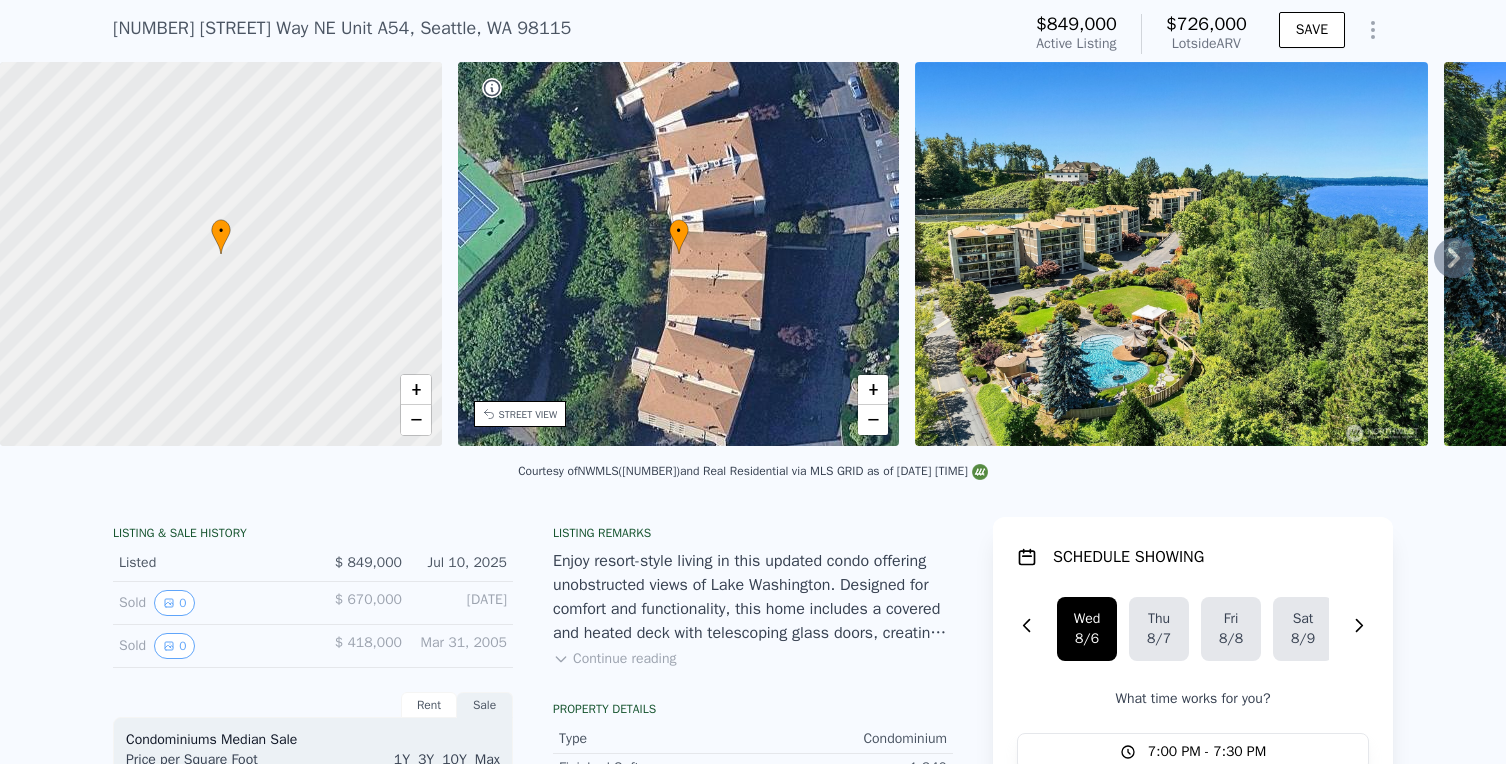 scroll, scrollTop: 0, scrollLeft: 0, axis: both 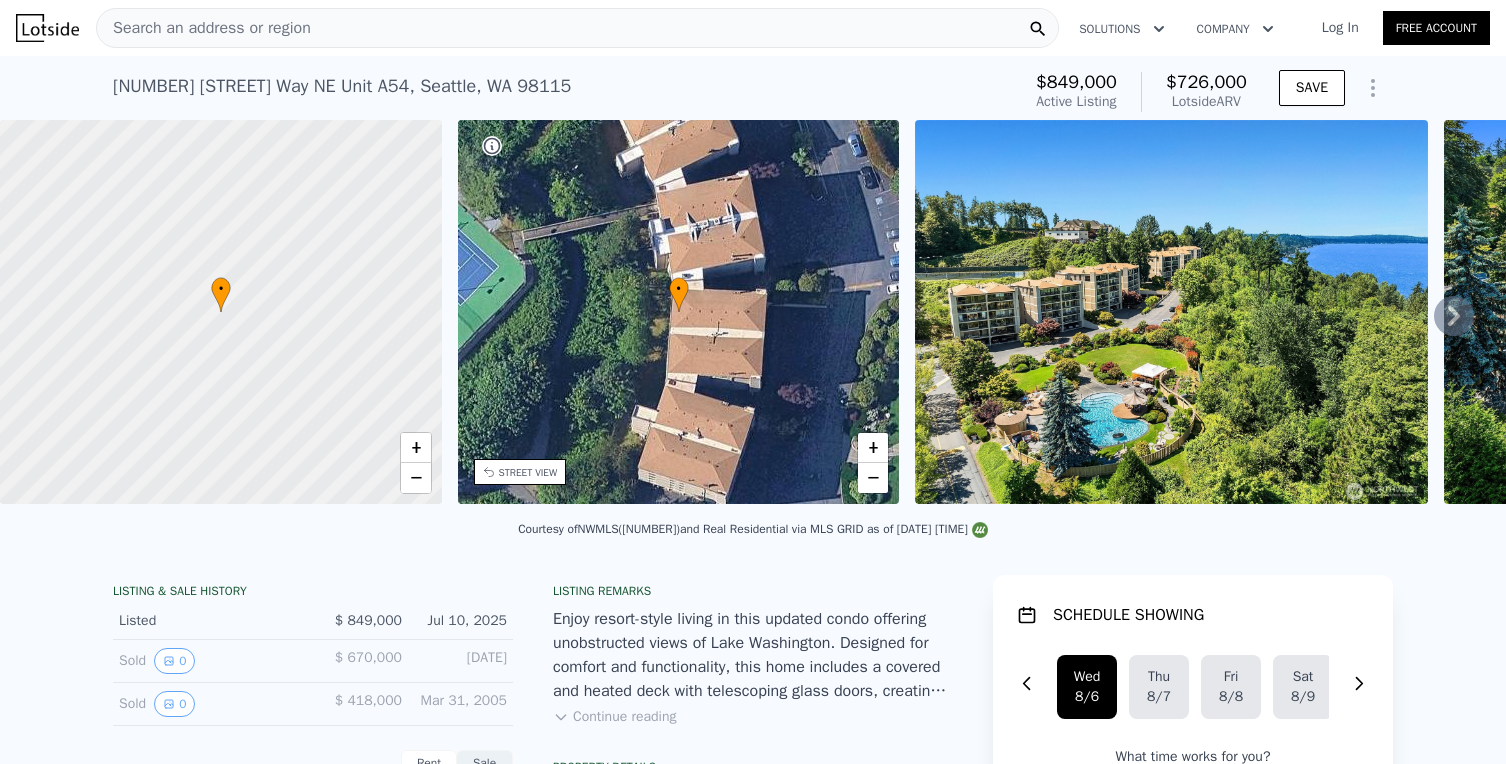 click on "8005 Sand Point Way NE Unit A54 ,   Seattle ,   WA   98115 Active at  $849k (~ARV  $726k )" at bounding box center (562, 92) 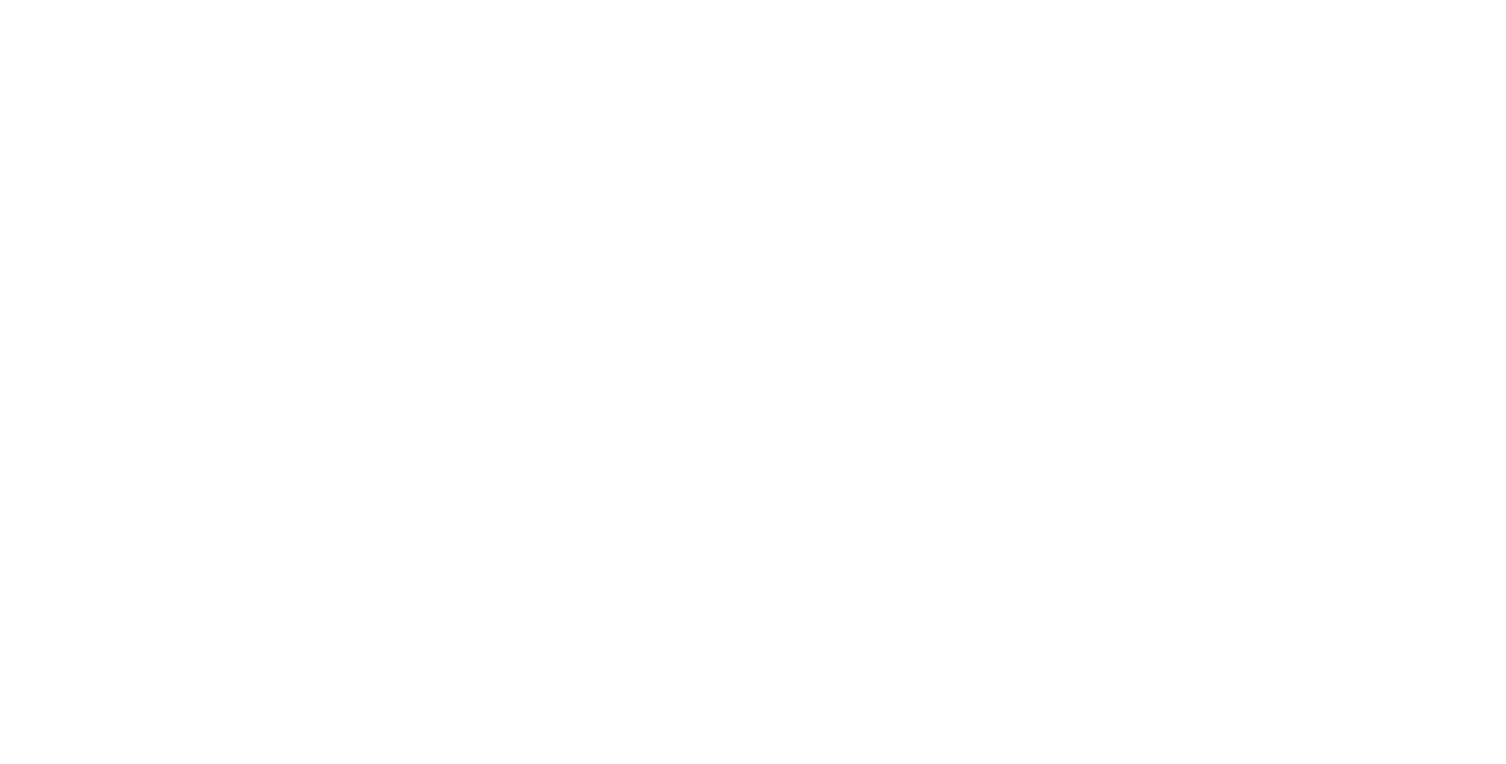 scroll, scrollTop: 0, scrollLeft: 0, axis: both 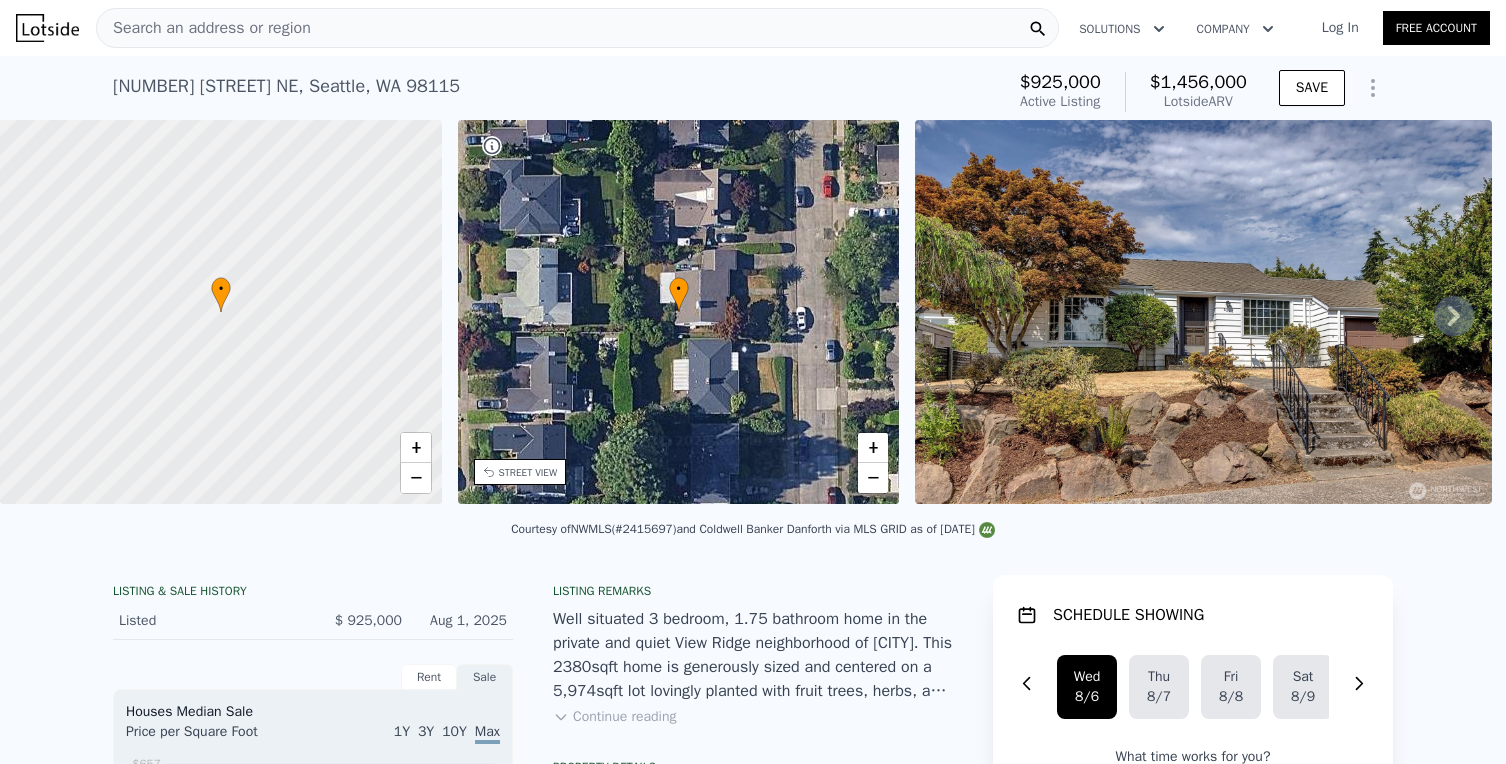 click on "Lotside  ARV" at bounding box center (1198, 102) 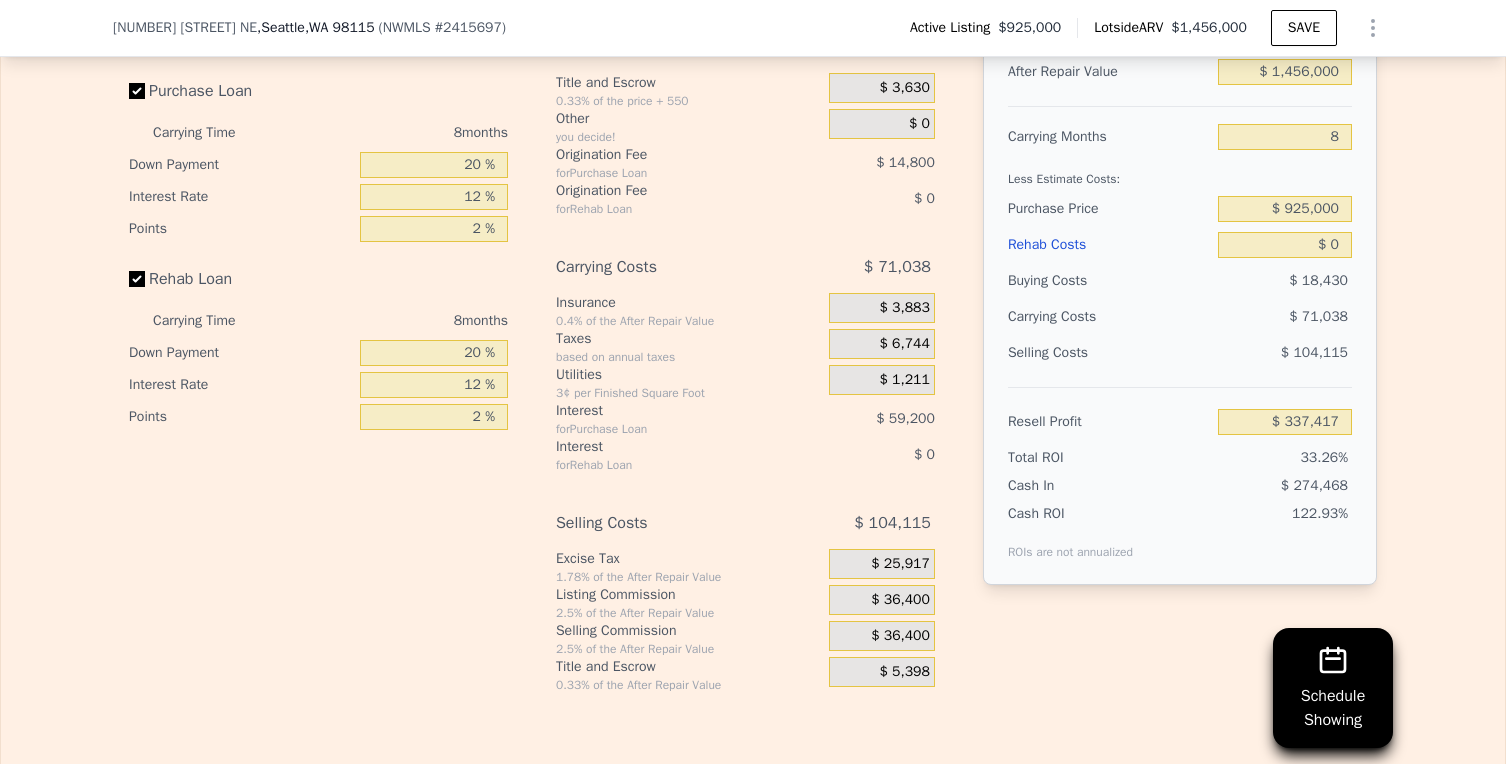 scroll, scrollTop: 3387, scrollLeft: 0, axis: vertical 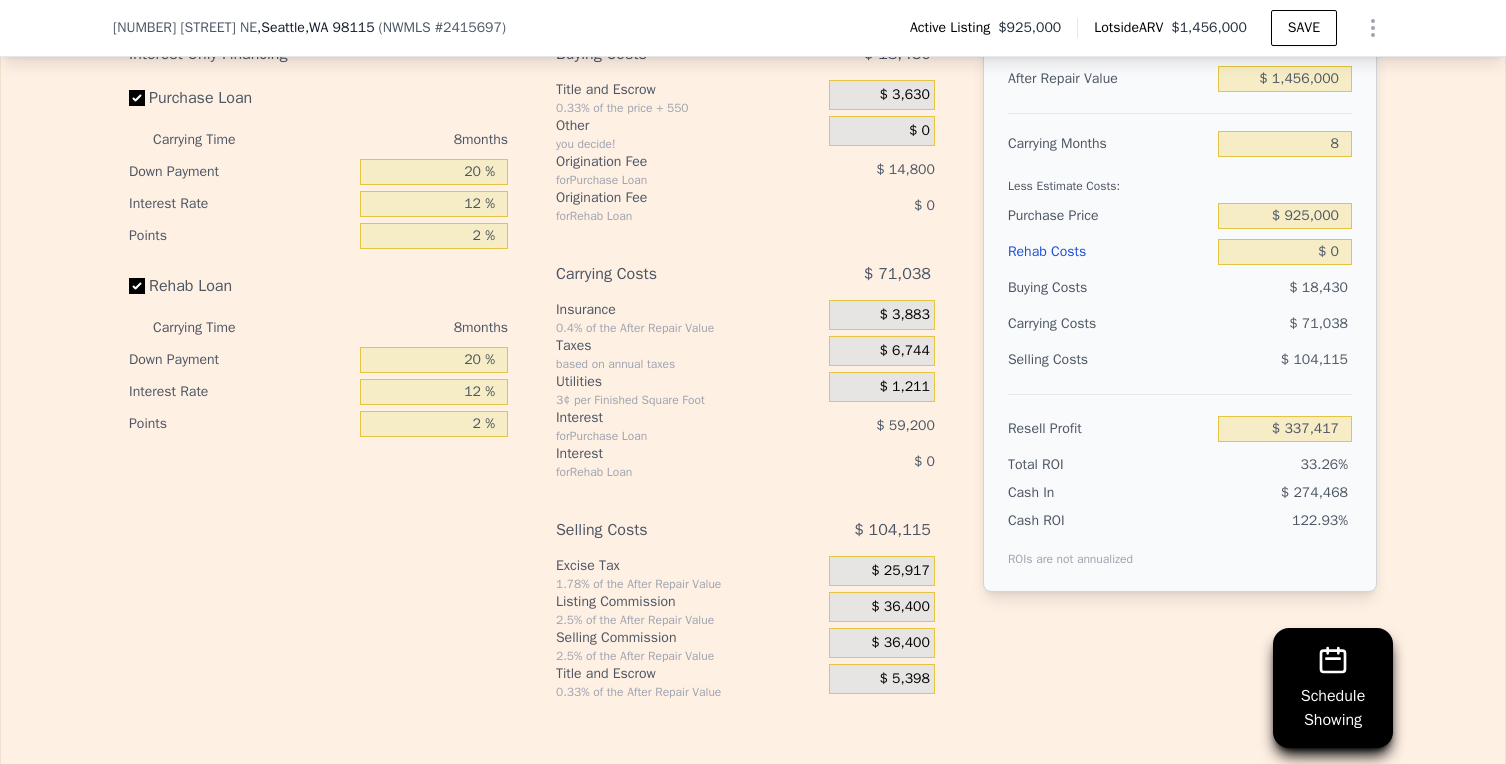 click on "Rehab Costs" at bounding box center (1109, 252) 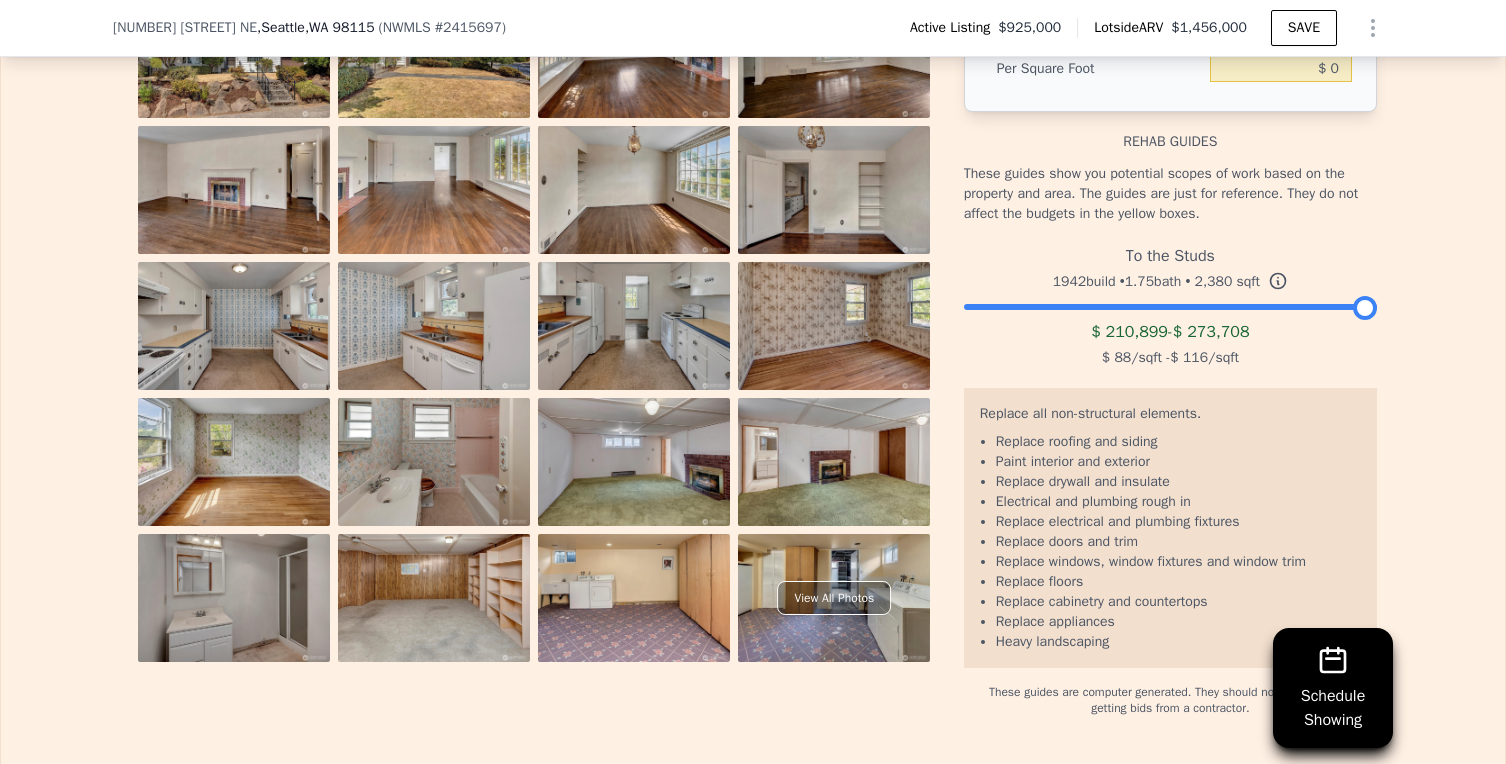 scroll, scrollTop: 3474, scrollLeft: 0, axis: vertical 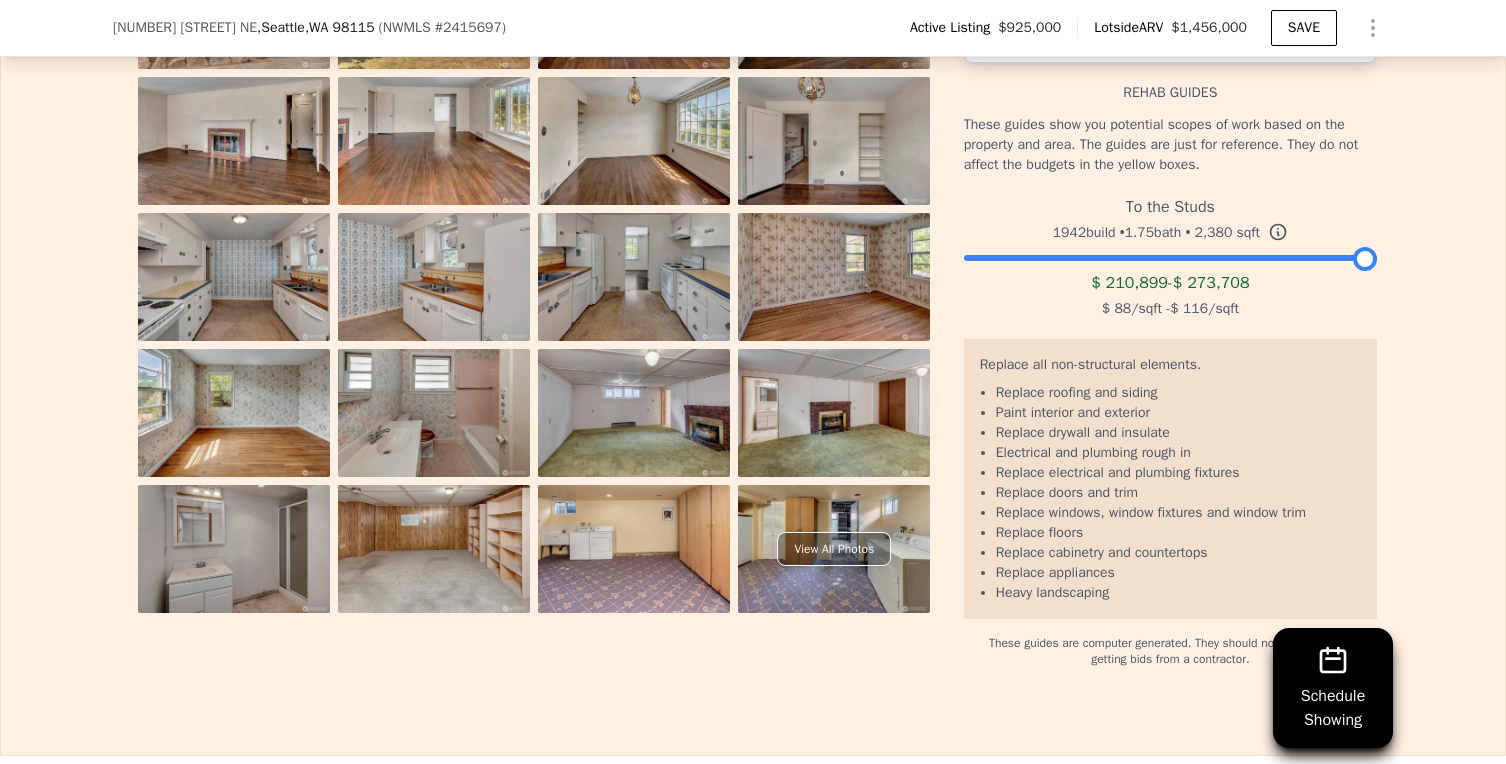 click at bounding box center [1170, 253] 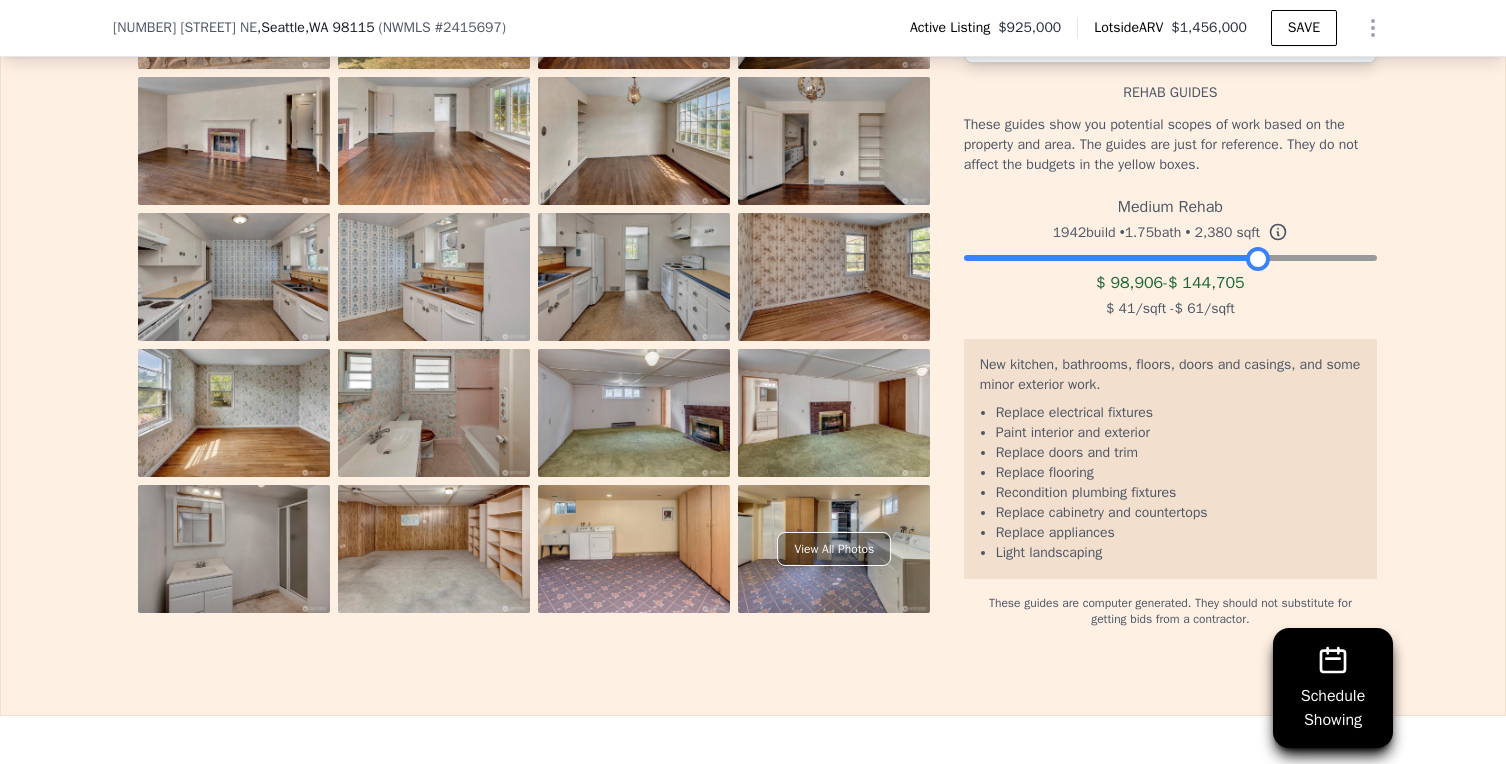 drag, startPoint x: 1294, startPoint y: 282, endPoint x: 1240, endPoint y: 284, distance: 54.037025 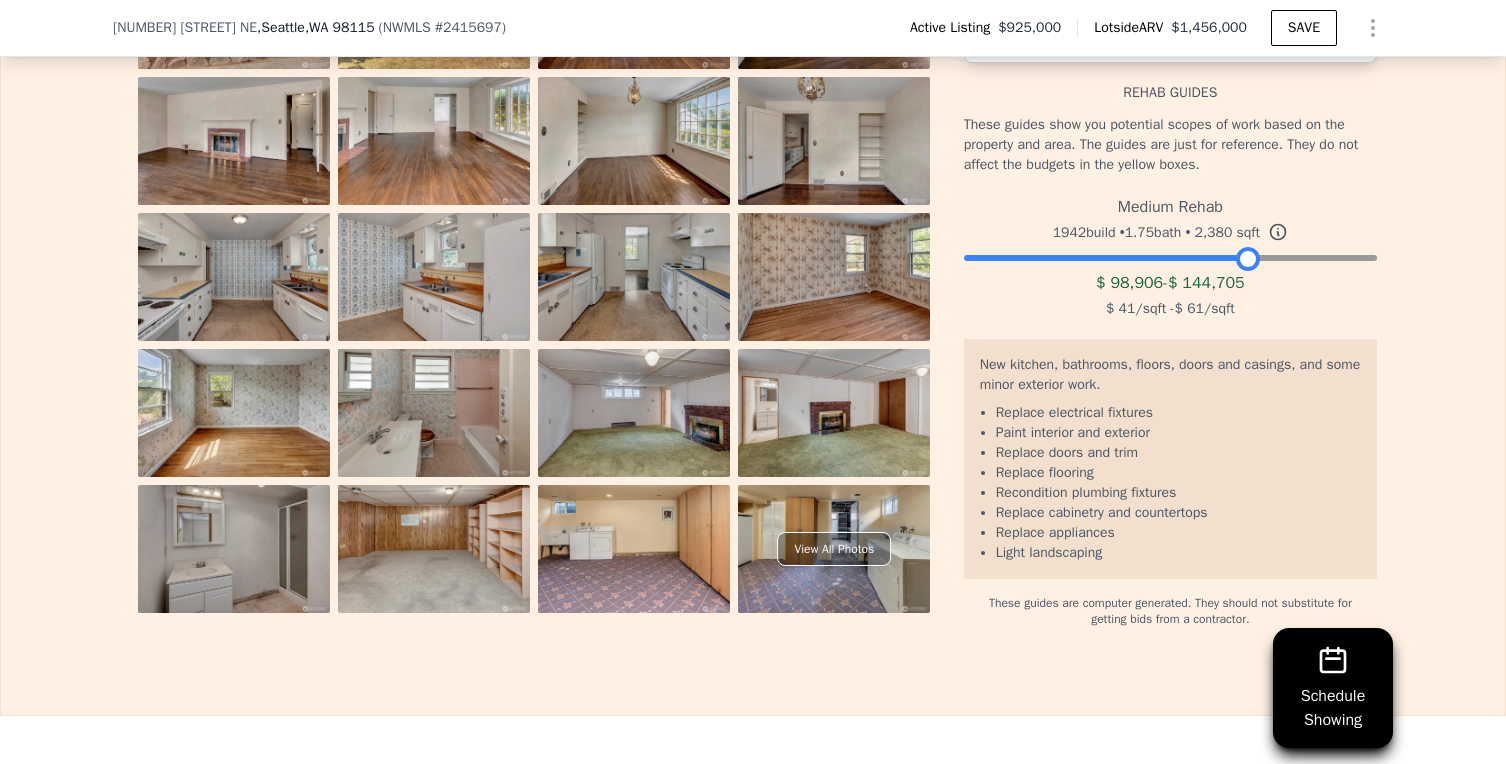 click at bounding box center [1170, 253] 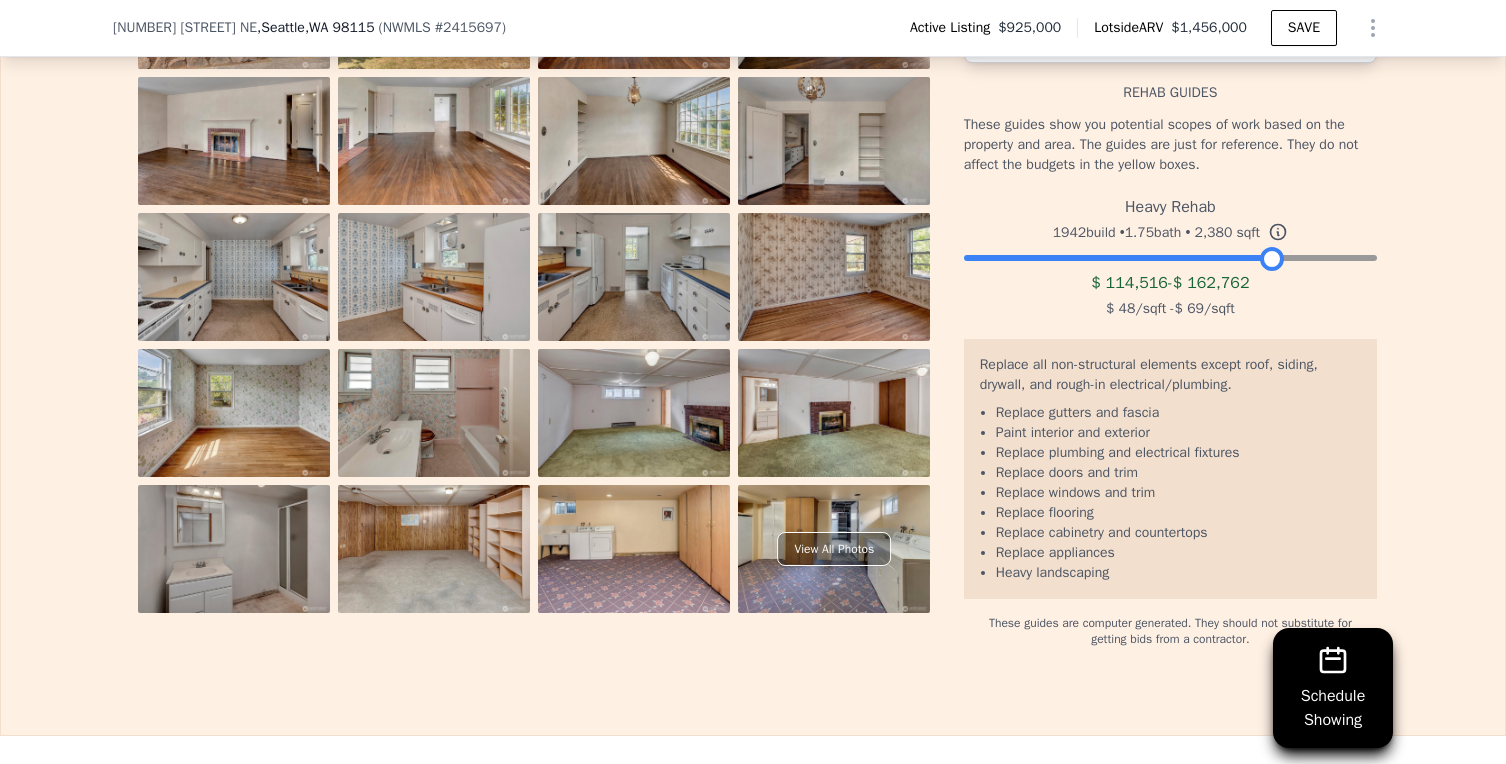 click at bounding box center [1170, 253] 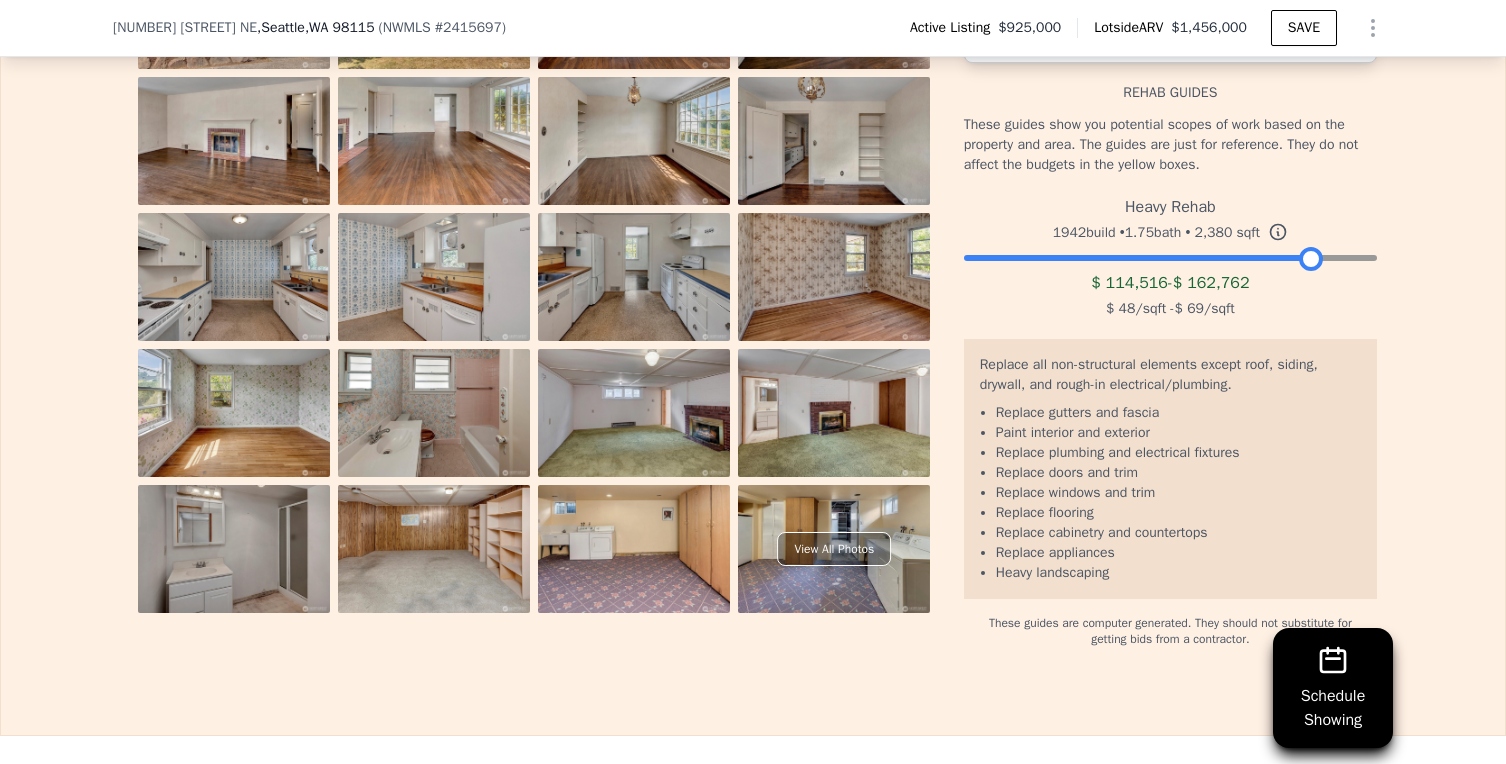 click at bounding box center (1170, 253) 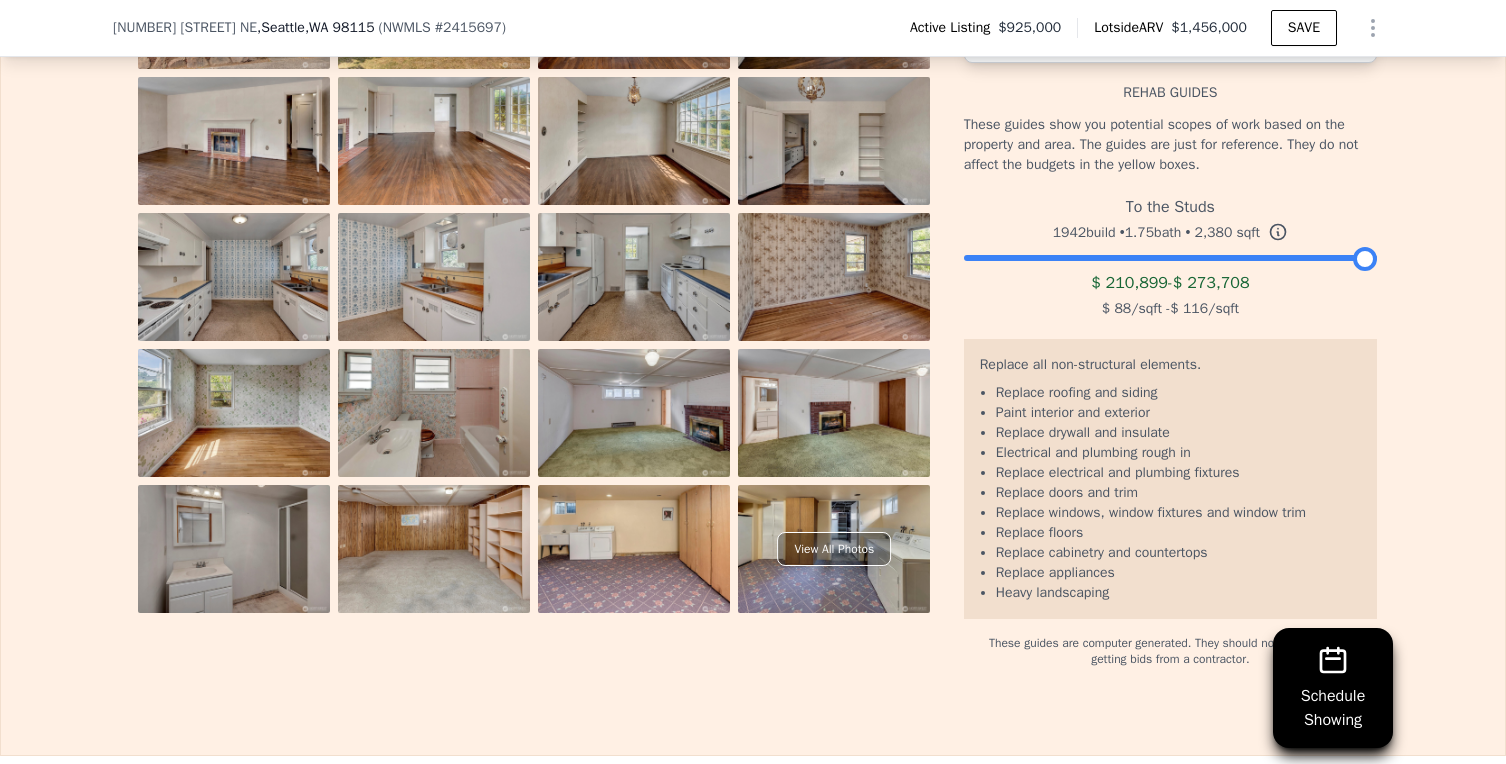 click at bounding box center [1170, 253] 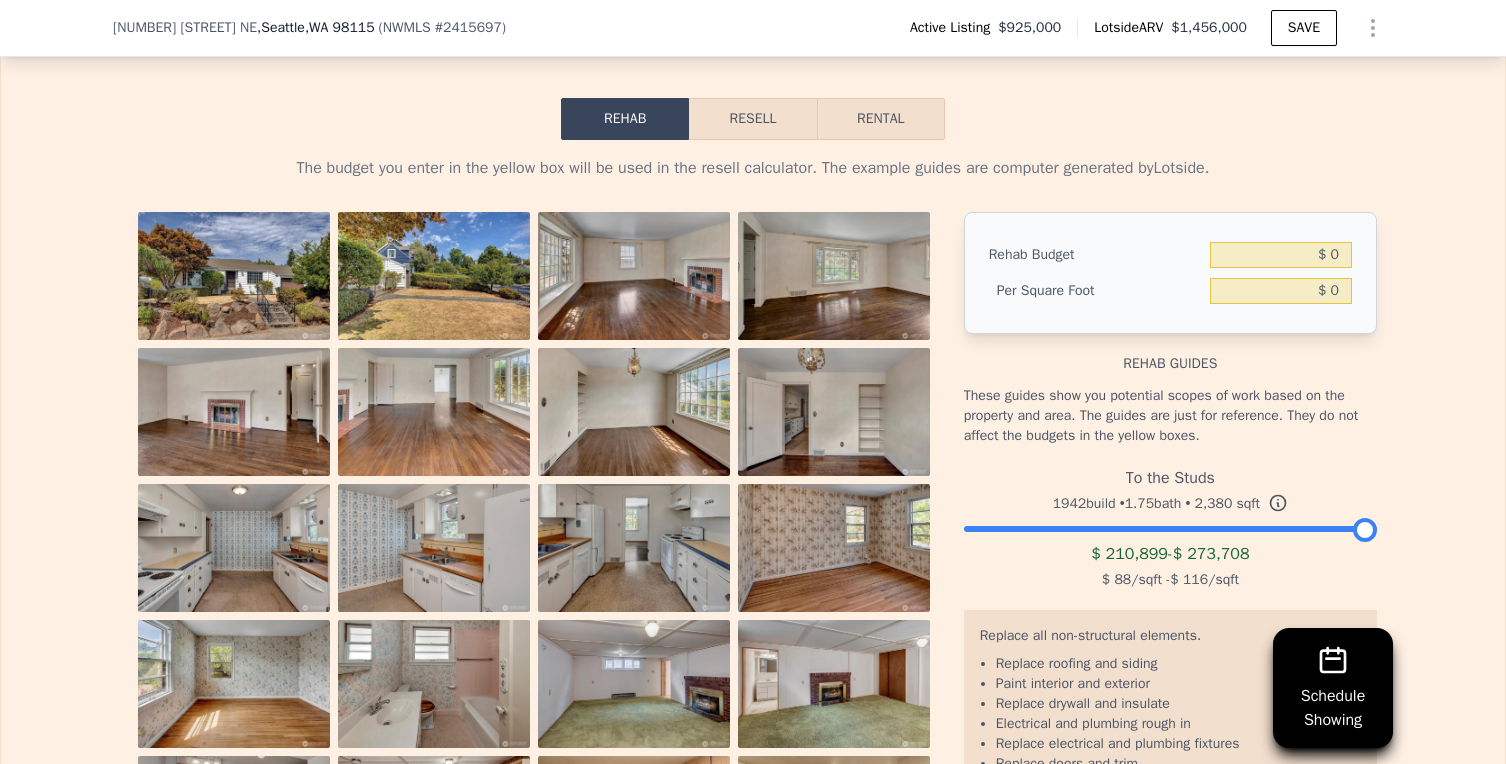 scroll, scrollTop: 3204, scrollLeft: 0, axis: vertical 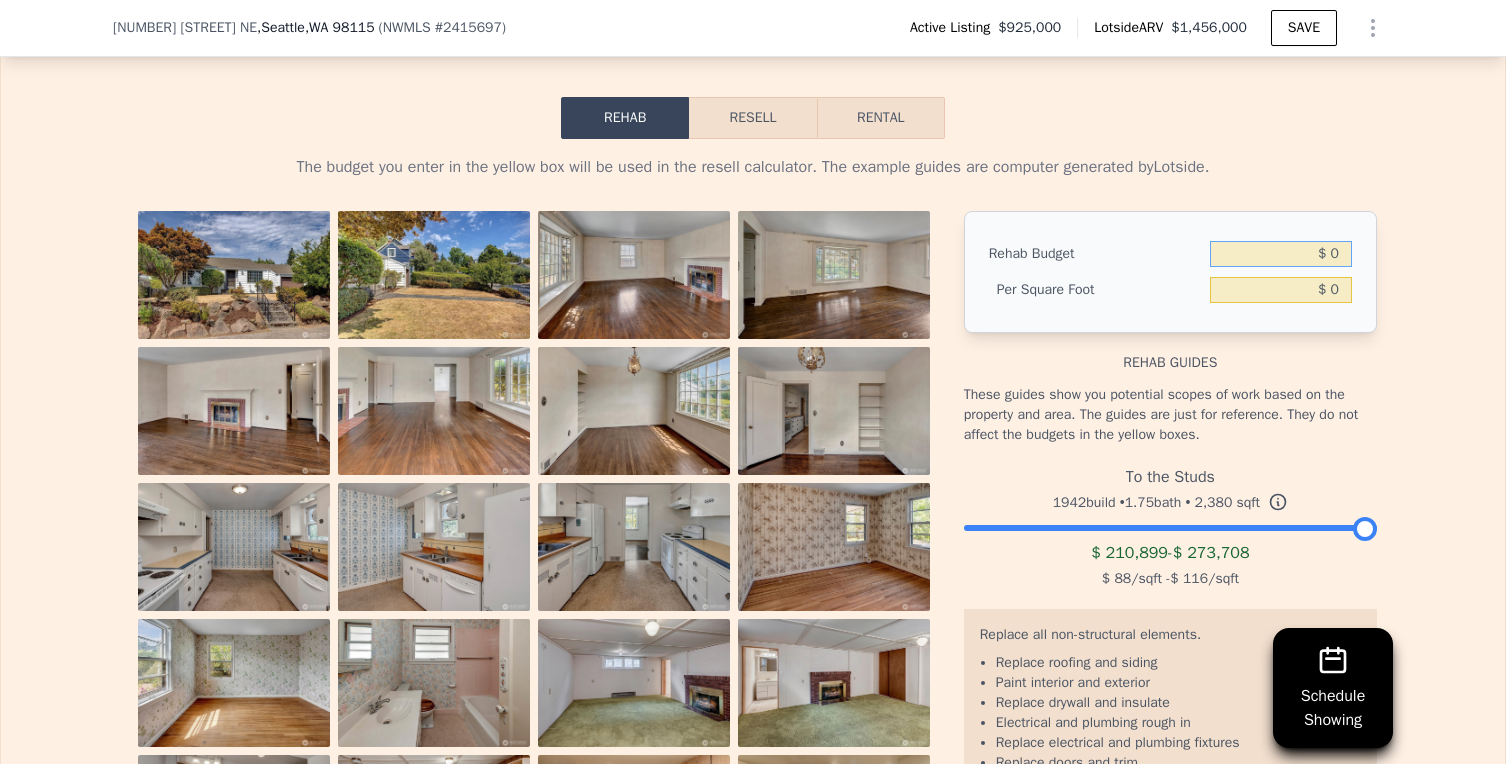 drag, startPoint x: 1311, startPoint y: 284, endPoint x: 1362, endPoint y: 291, distance: 51.47815 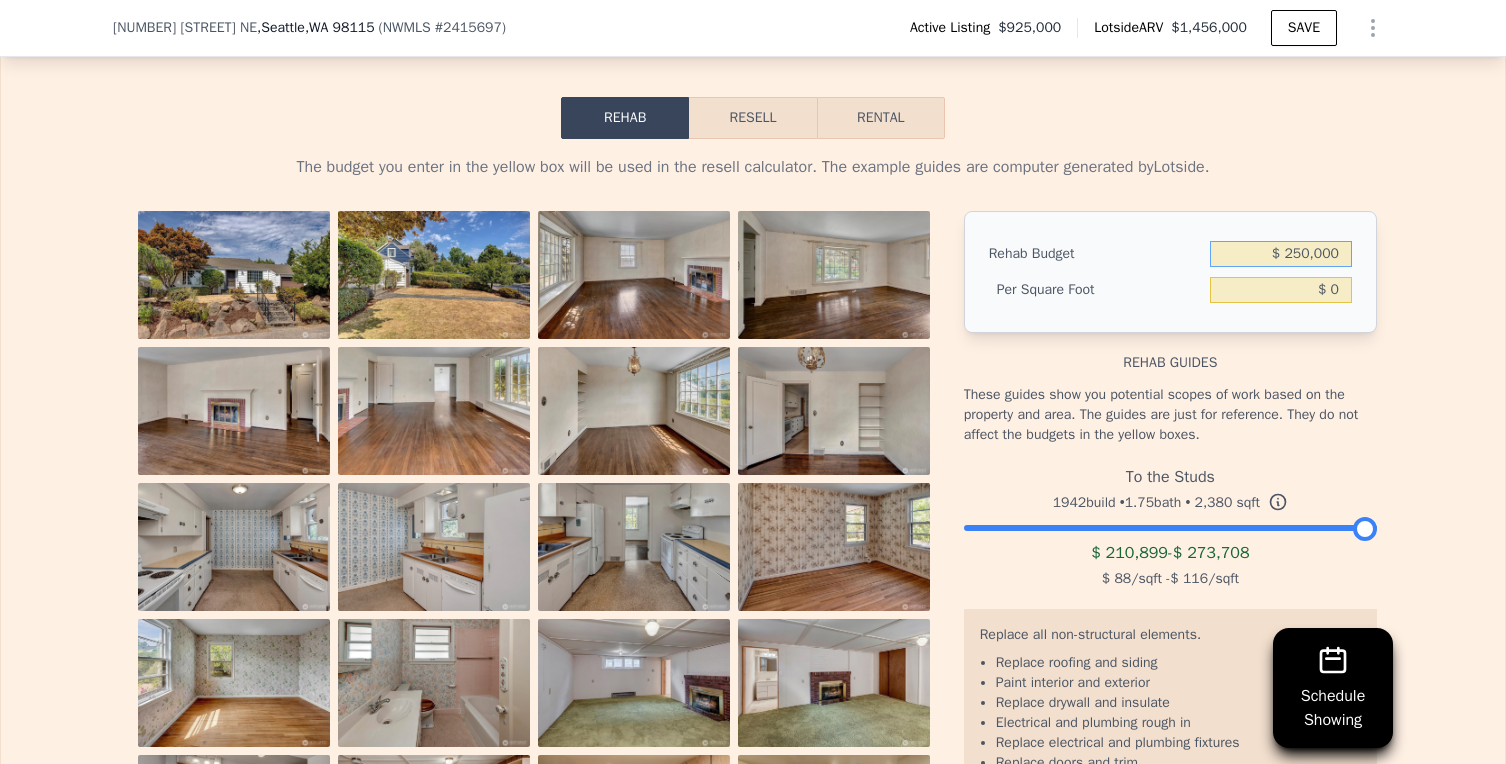 type on "$ 250,000" 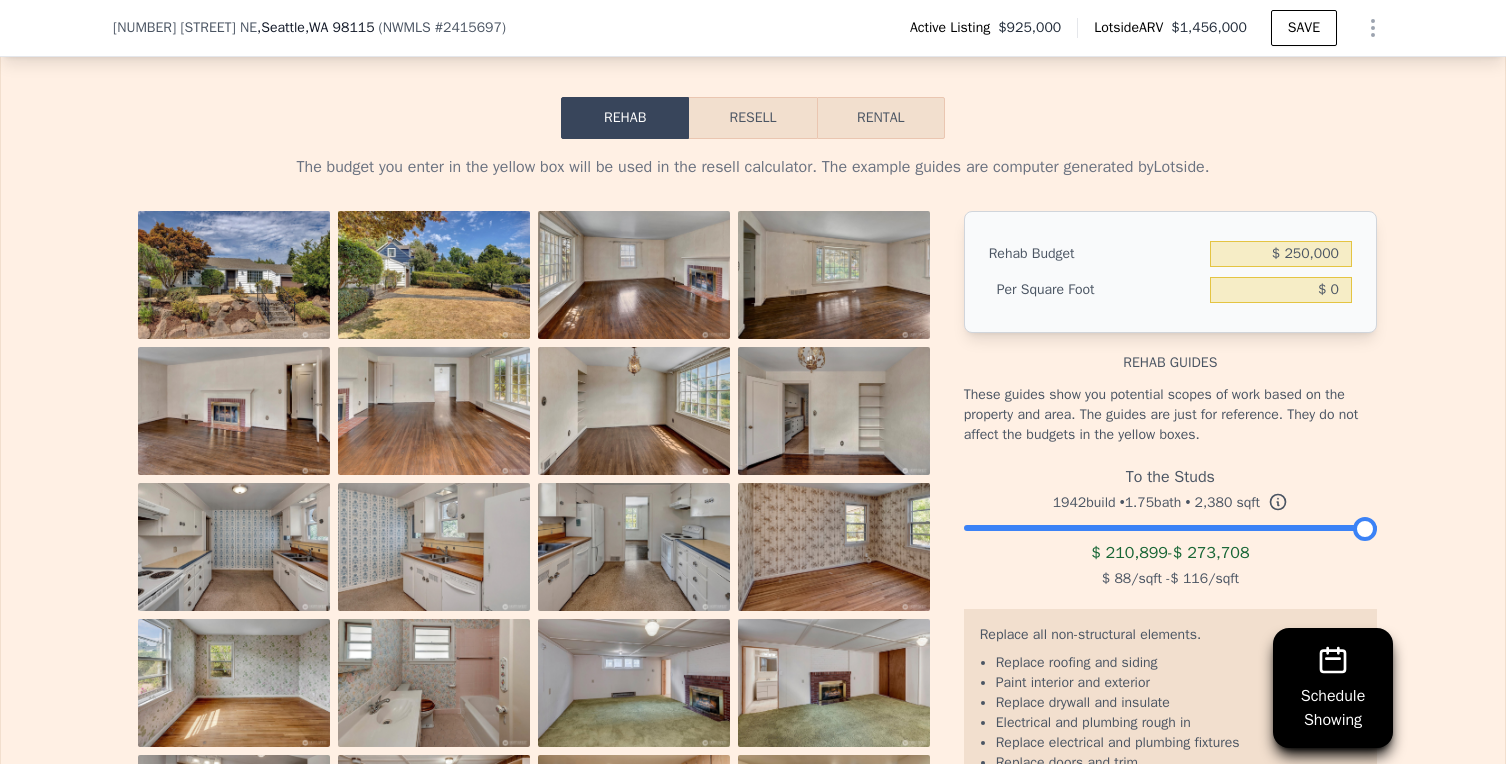 click on "Rehab guides" at bounding box center (1170, 353) 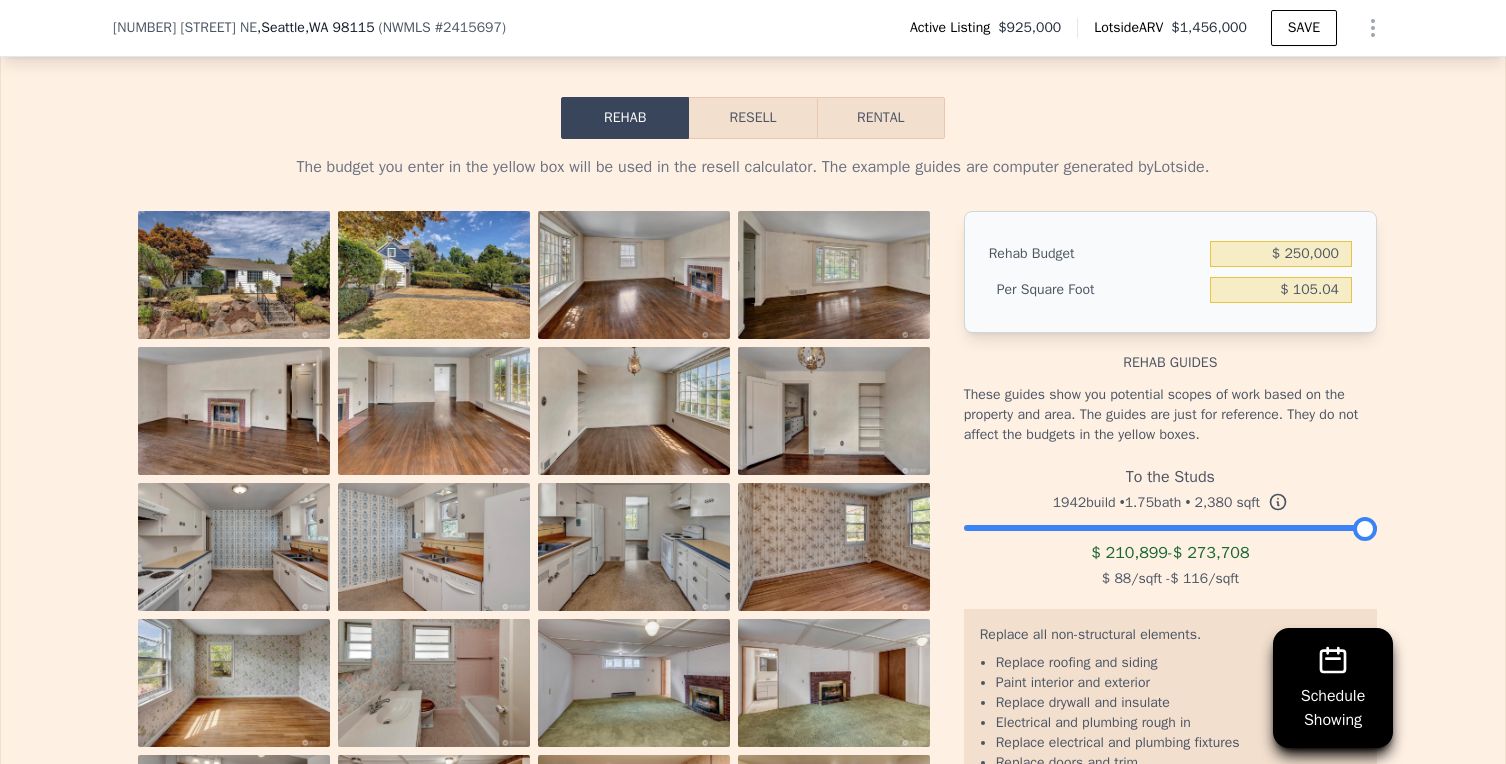 type on "$ 105.04" 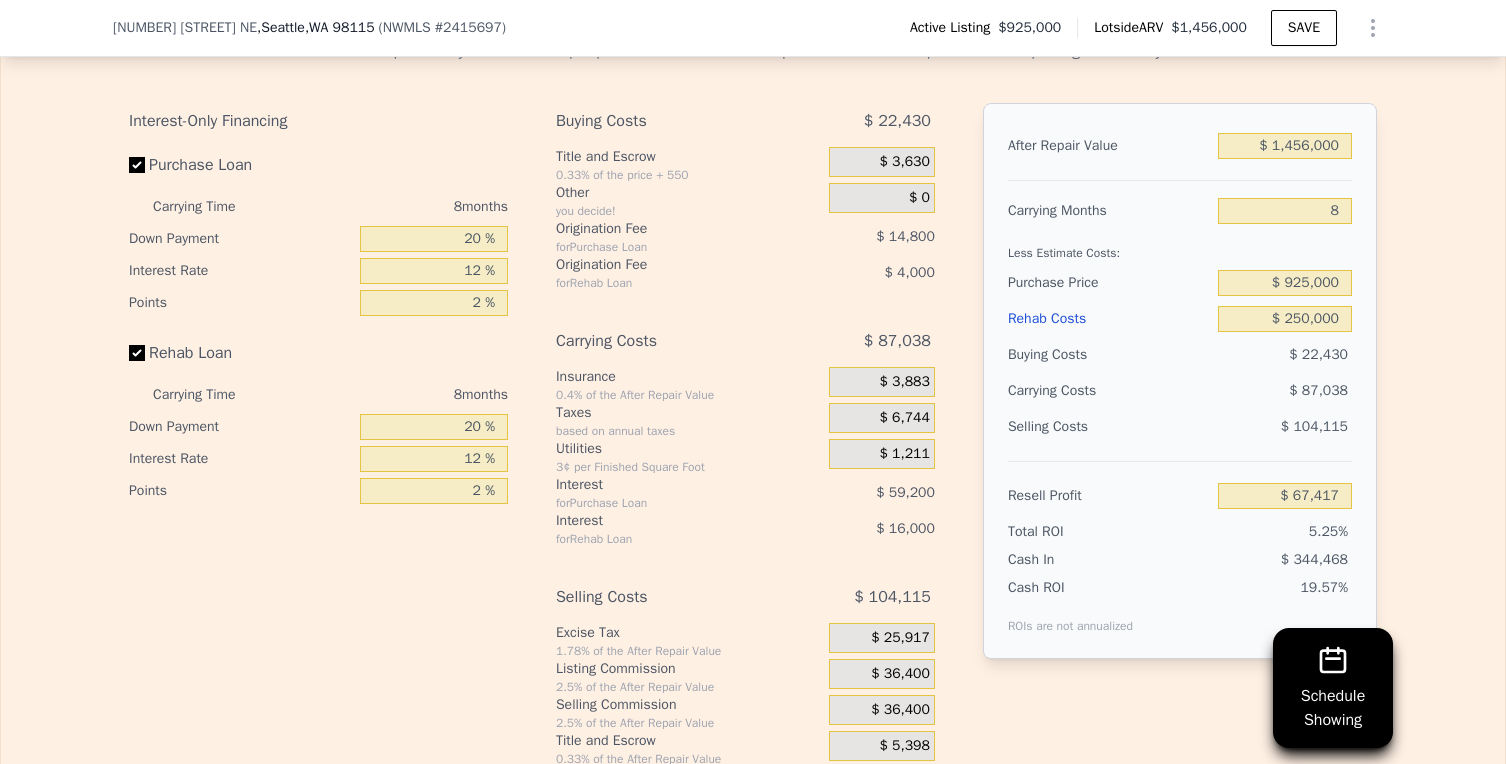 scroll, scrollTop: 3323, scrollLeft: 0, axis: vertical 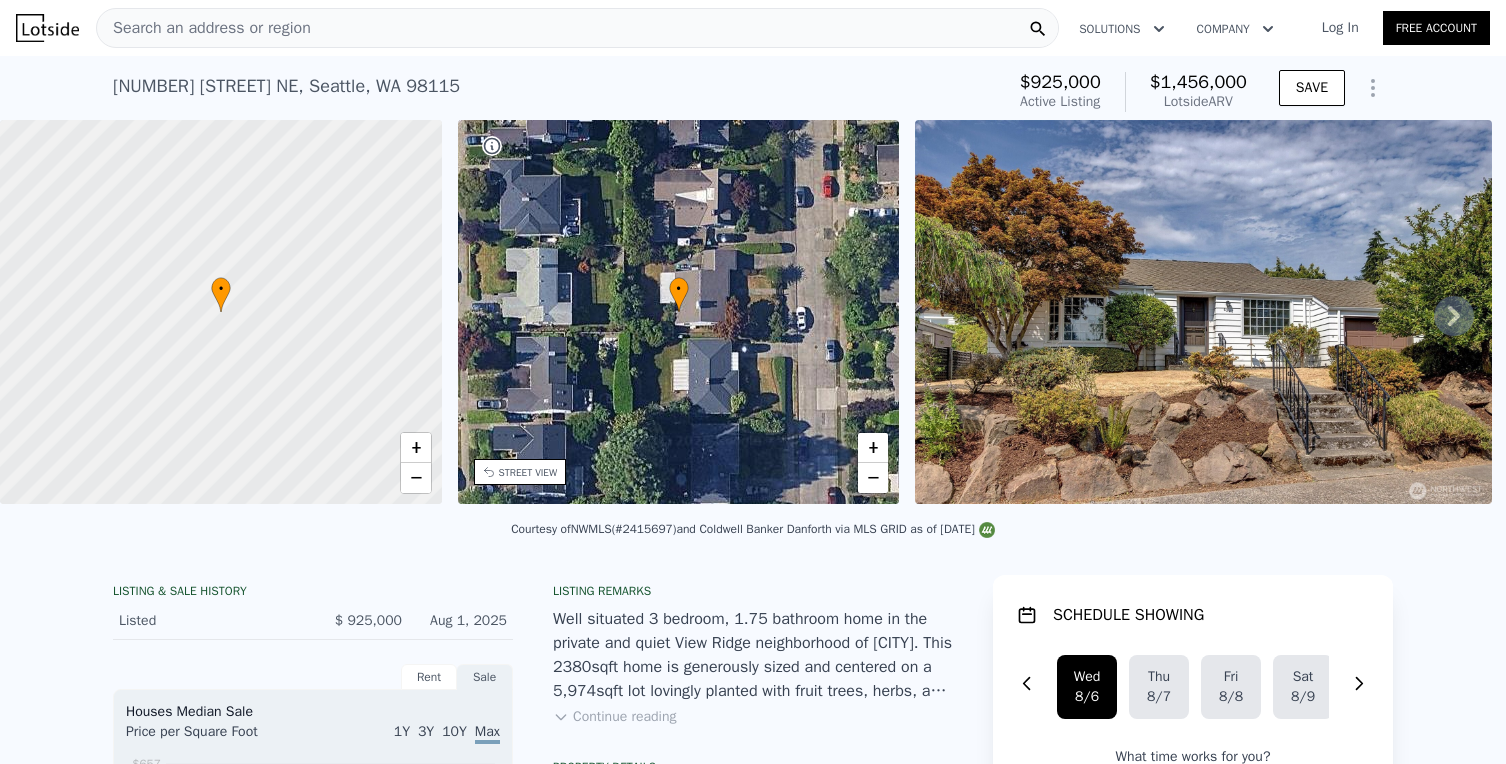 click at bounding box center [1203, 312] 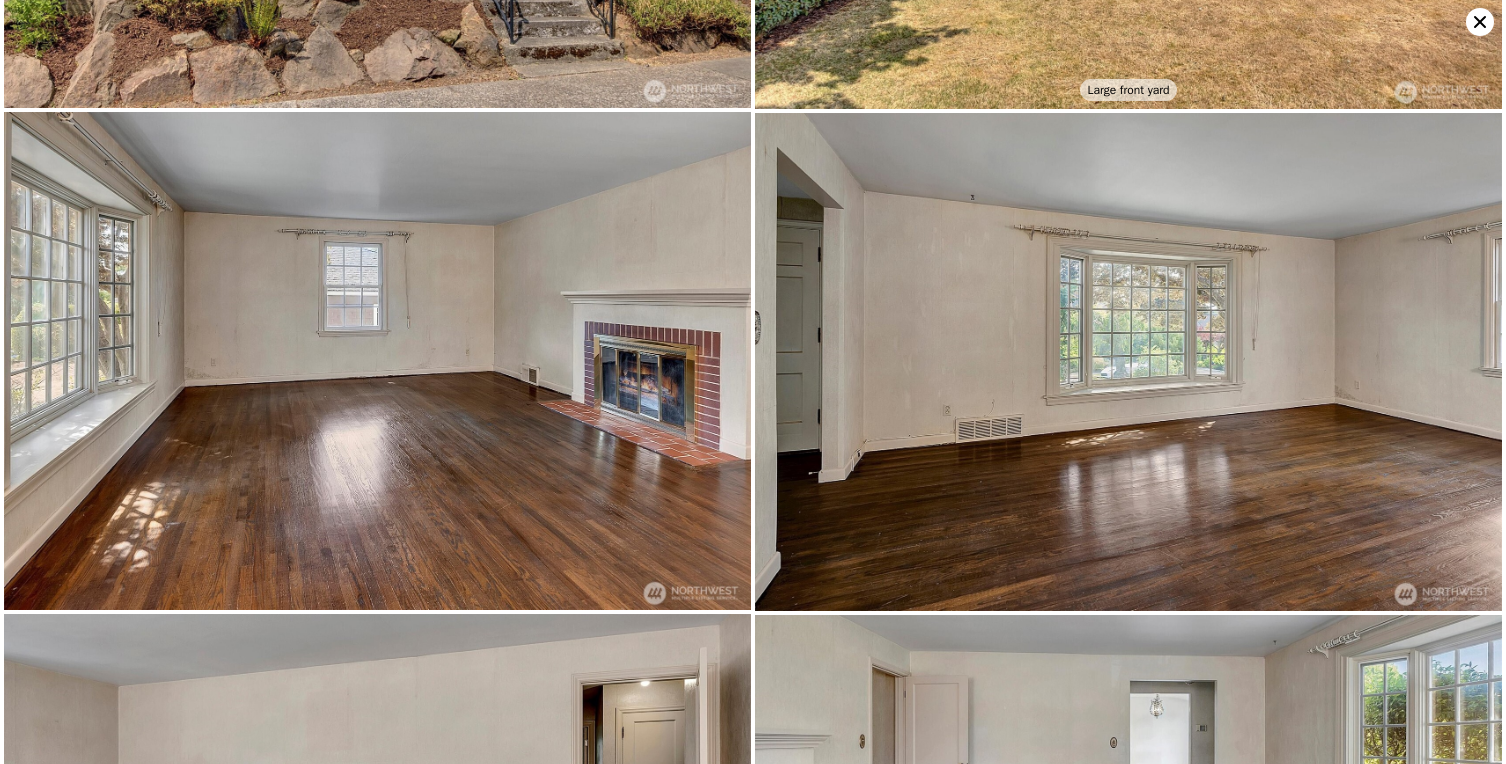 scroll, scrollTop: 0, scrollLeft: 0, axis: both 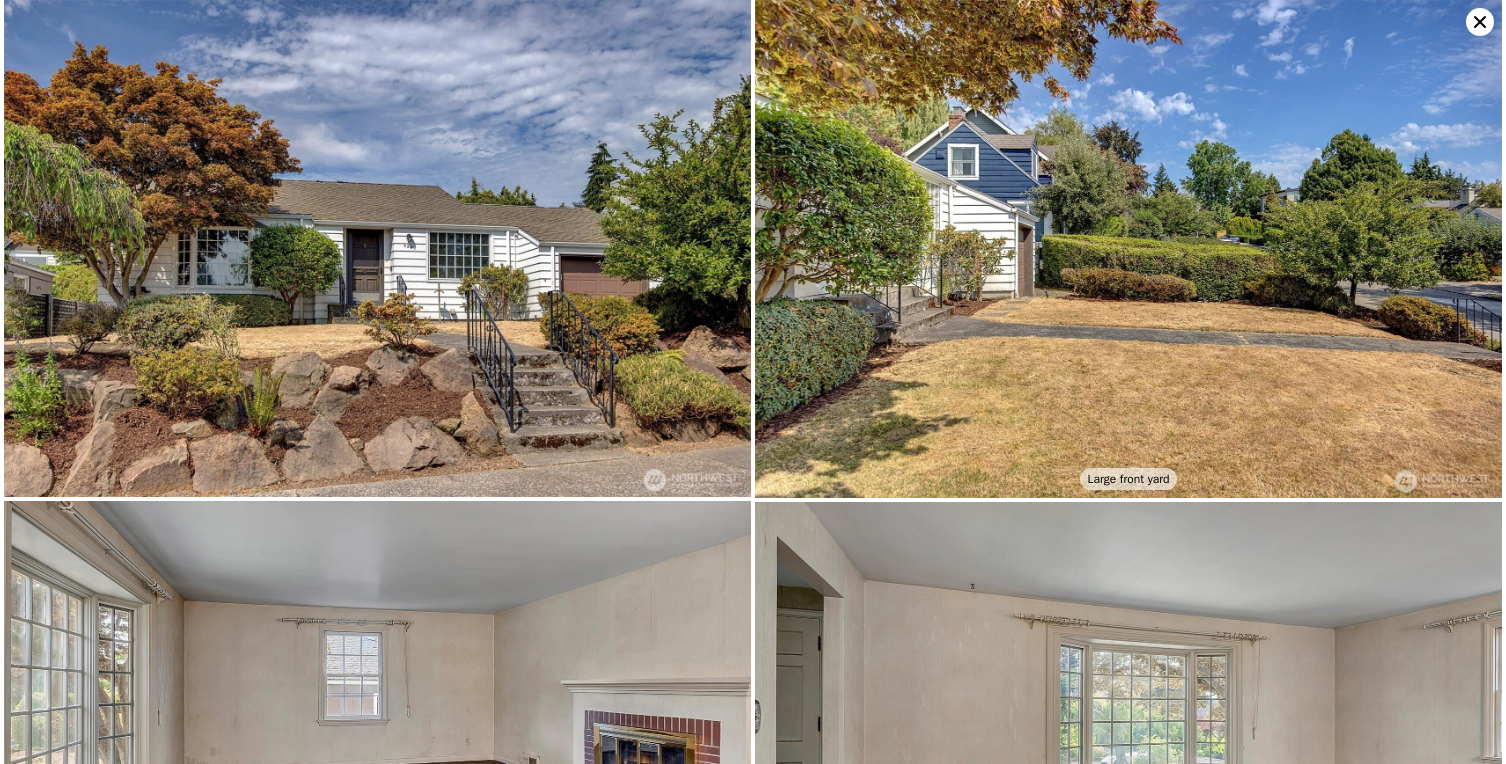 click 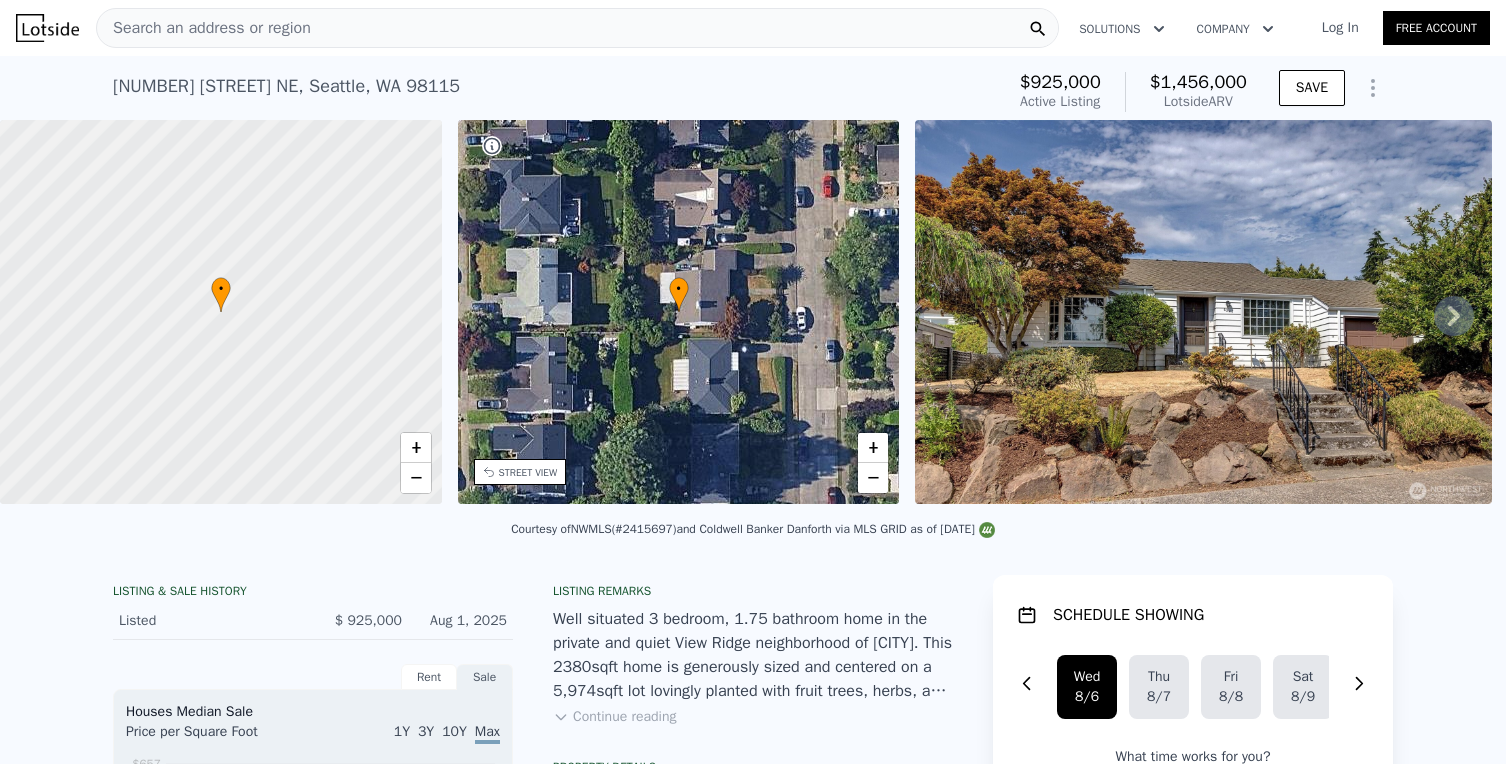 click at bounding box center [221, 312] 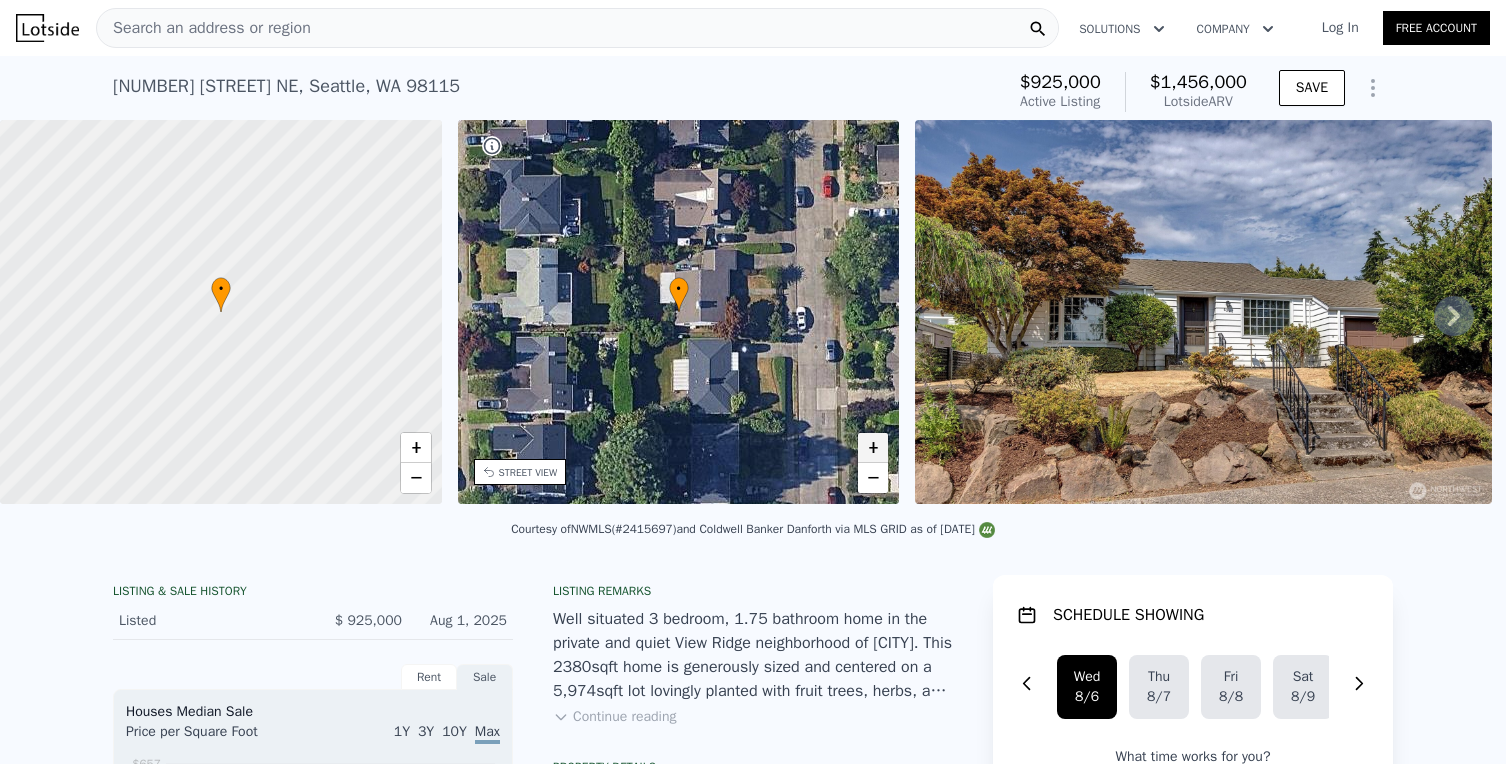 click on "+" at bounding box center [873, 448] 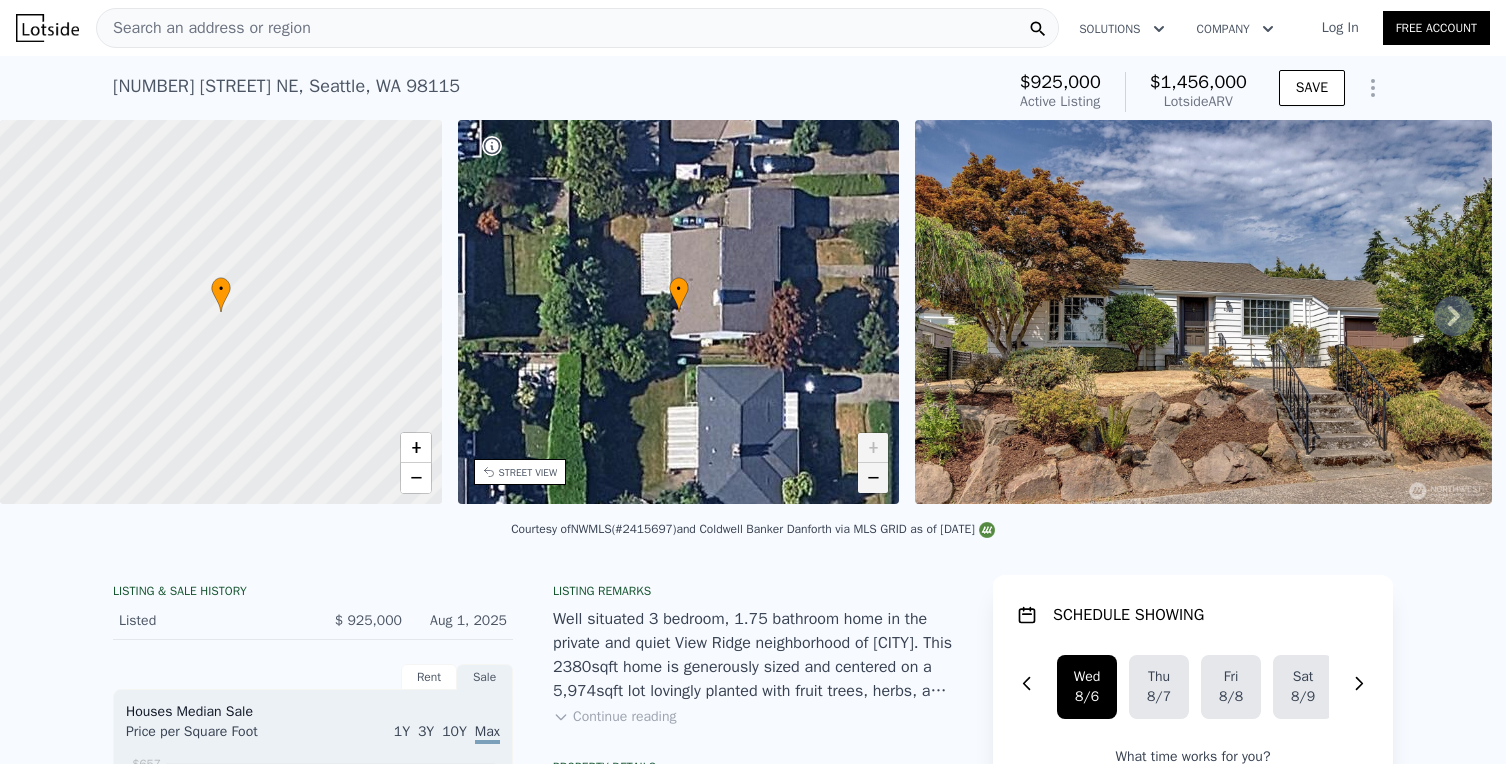 click on "−" at bounding box center [873, 478] 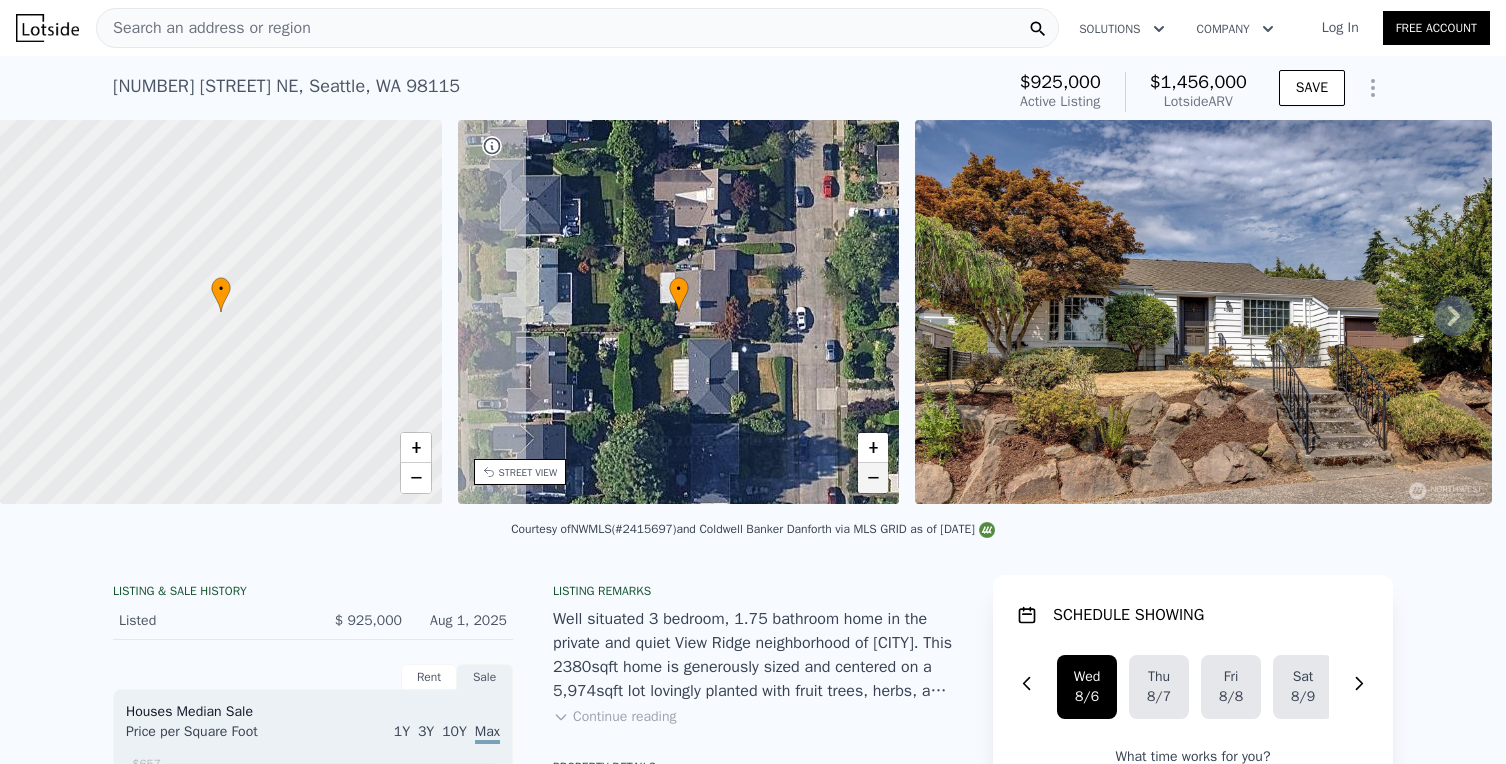 click on "−" at bounding box center [873, 478] 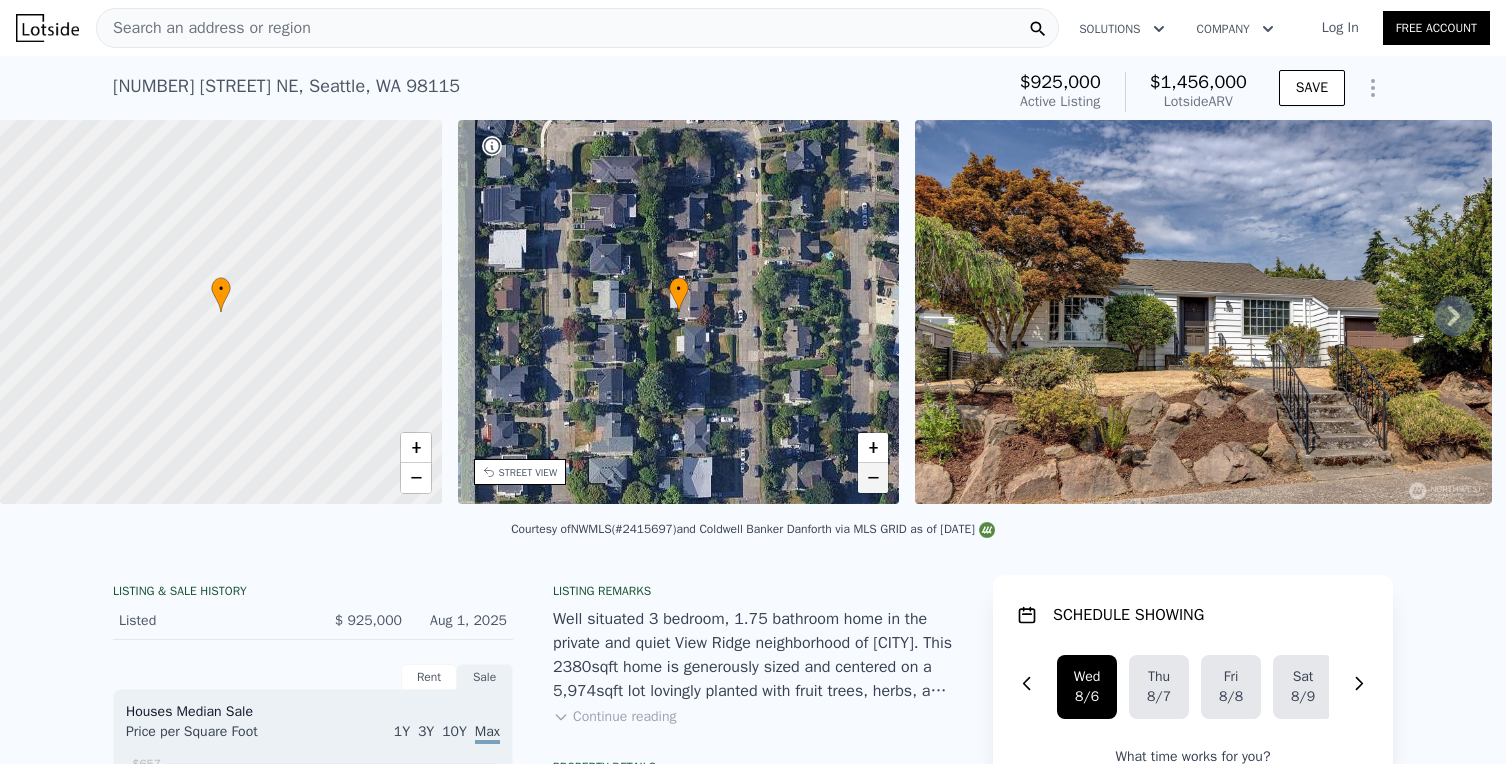 click on "−" at bounding box center (873, 478) 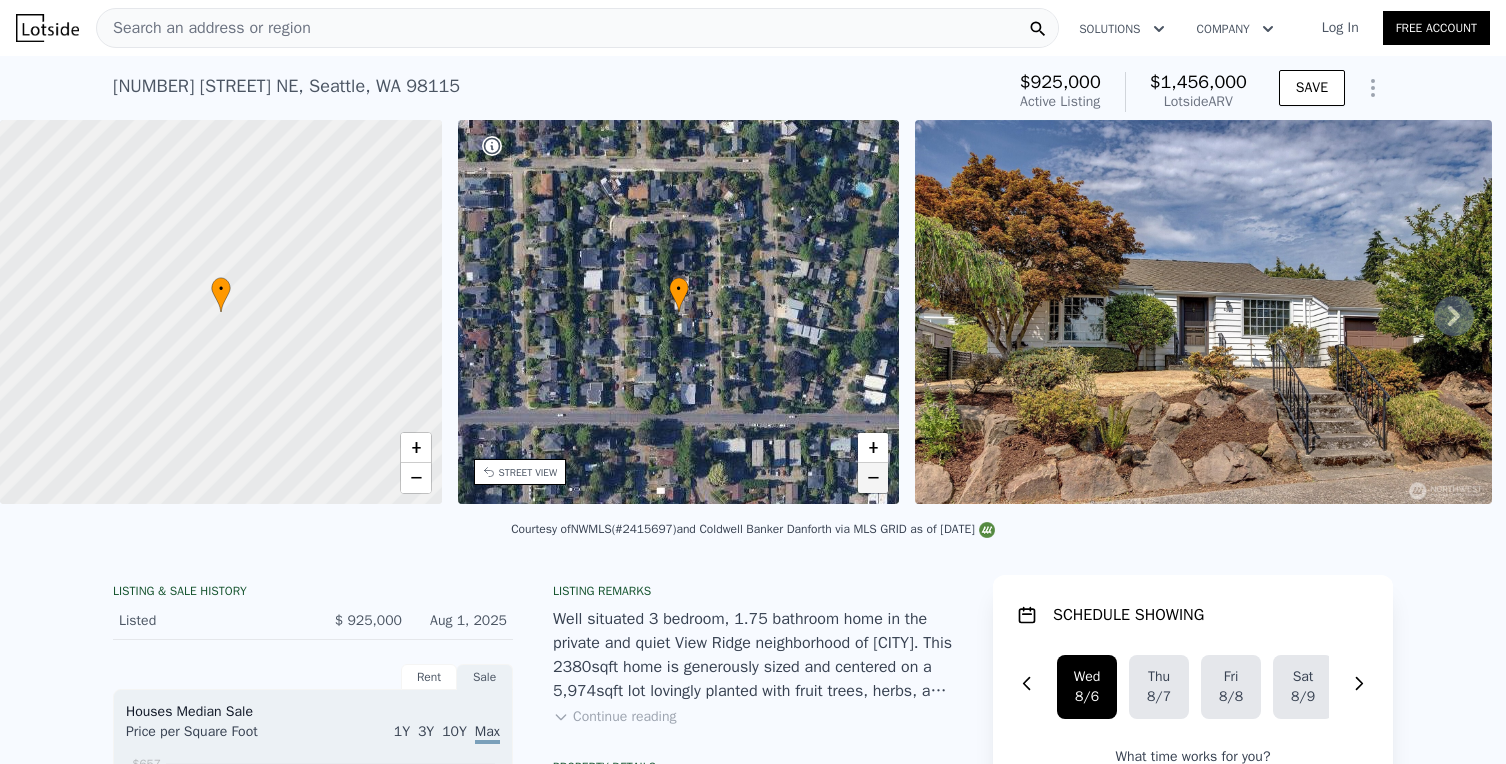 click on "−" at bounding box center [873, 478] 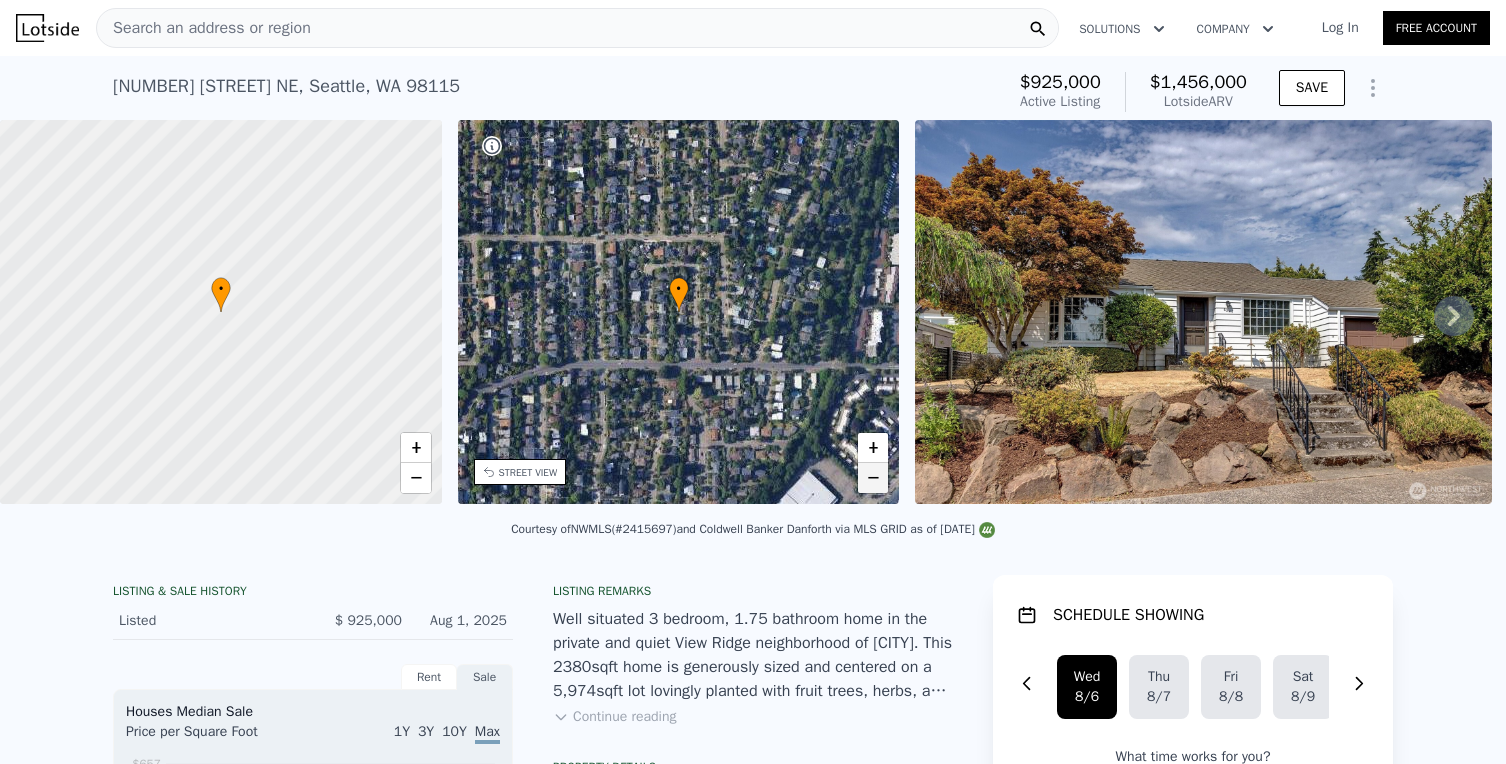 click on "−" at bounding box center (873, 478) 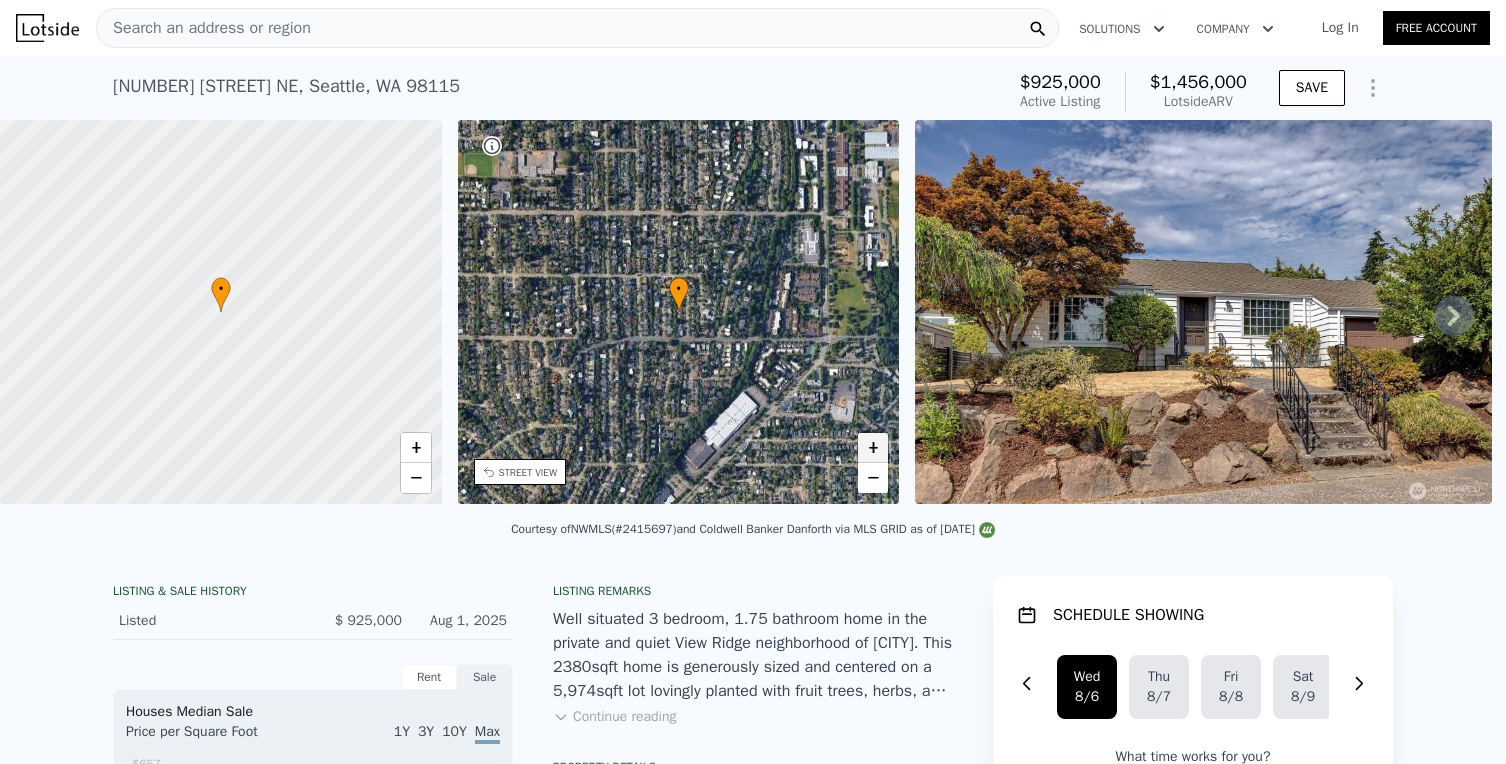 click on "+" at bounding box center [873, 448] 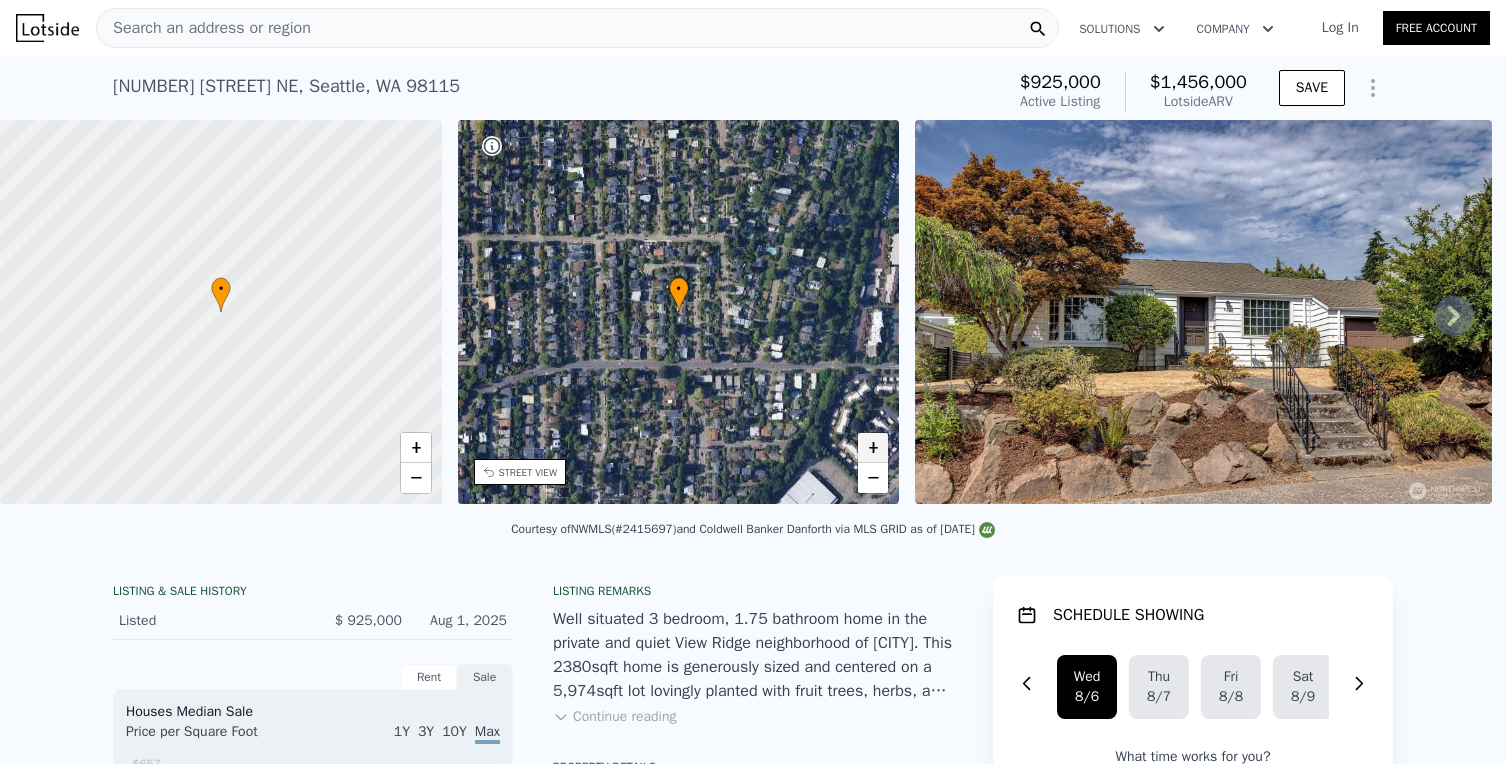click on "+" at bounding box center (873, 448) 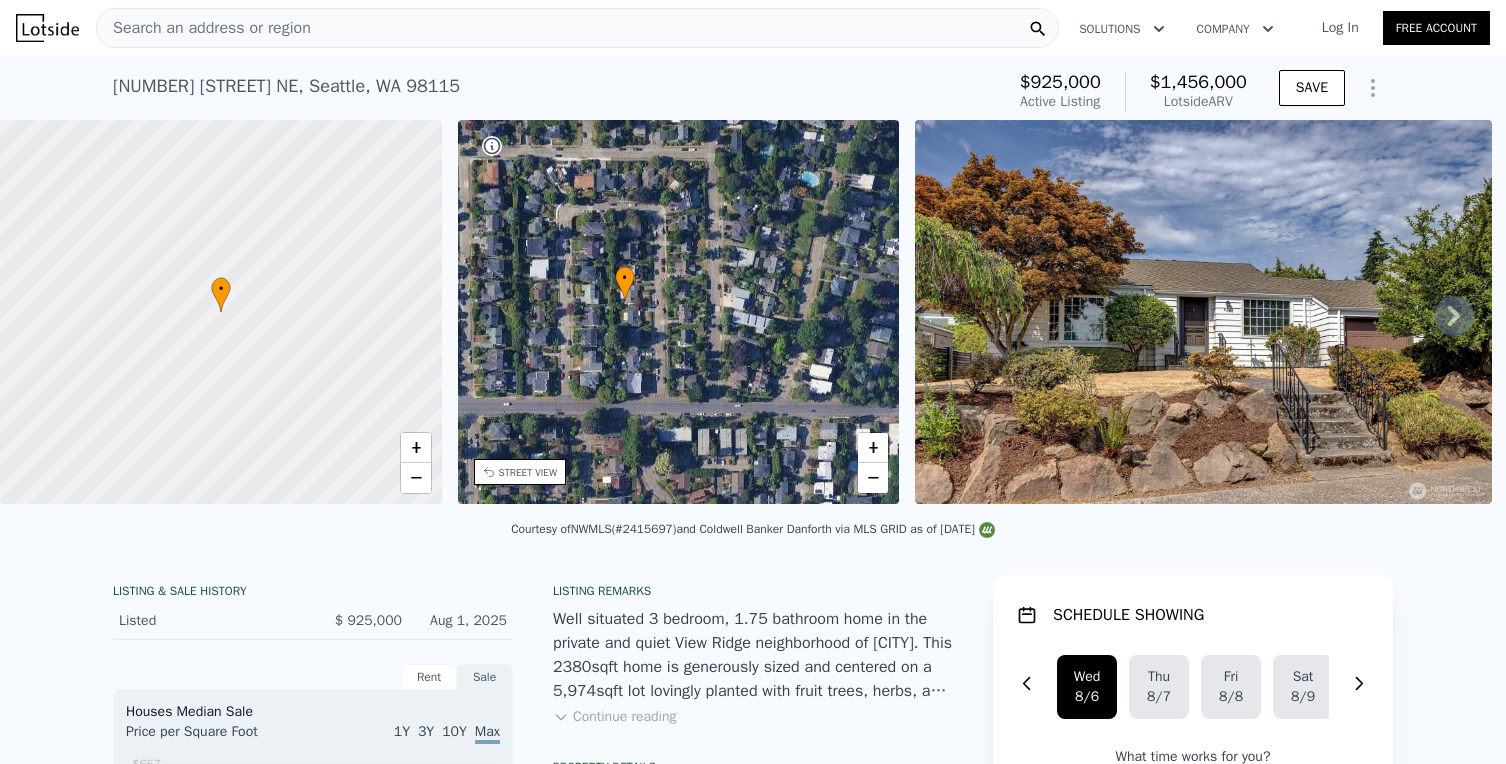 drag, startPoint x: 750, startPoint y: 396, endPoint x: 730, endPoint y: 385, distance: 22.825424 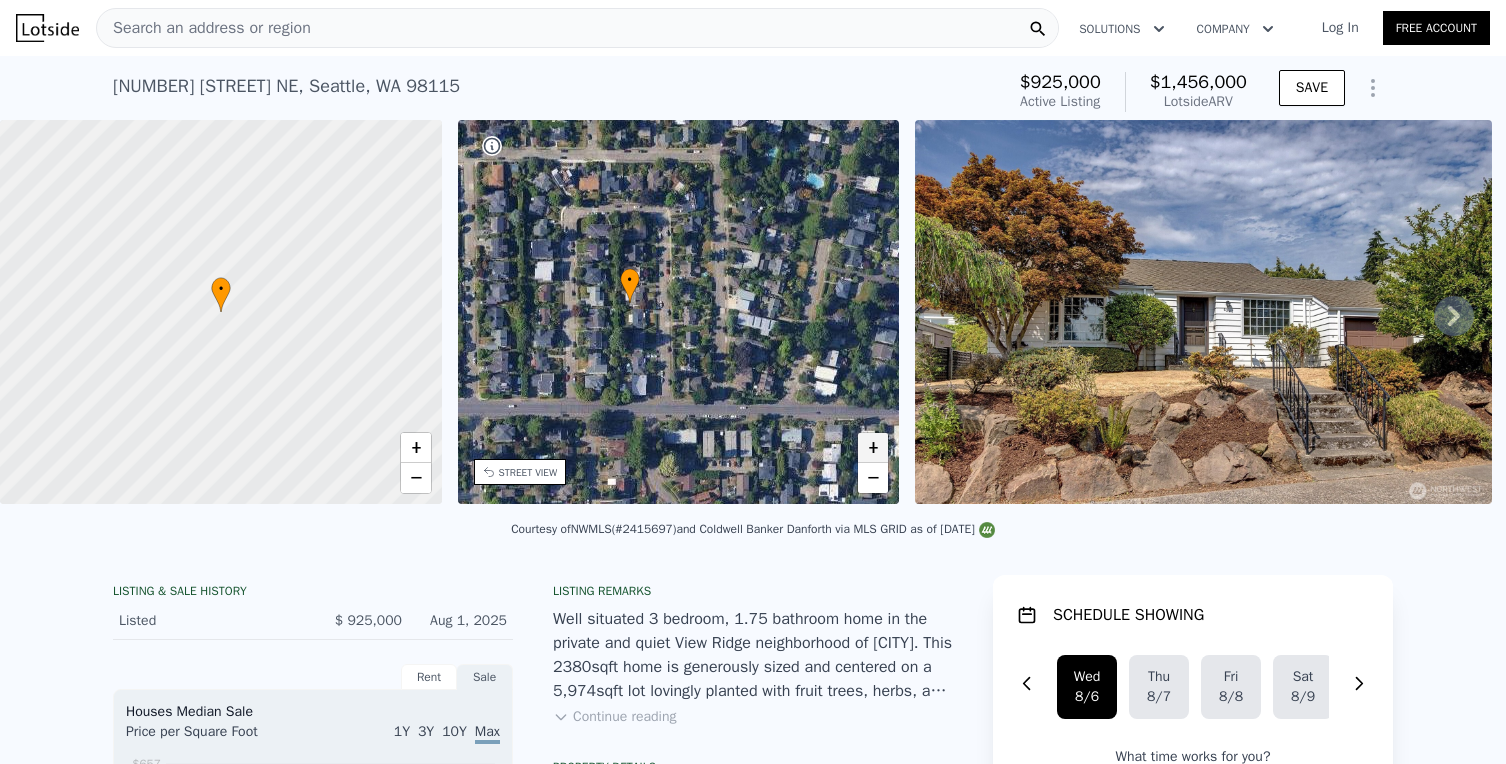 click on "+" at bounding box center (873, 448) 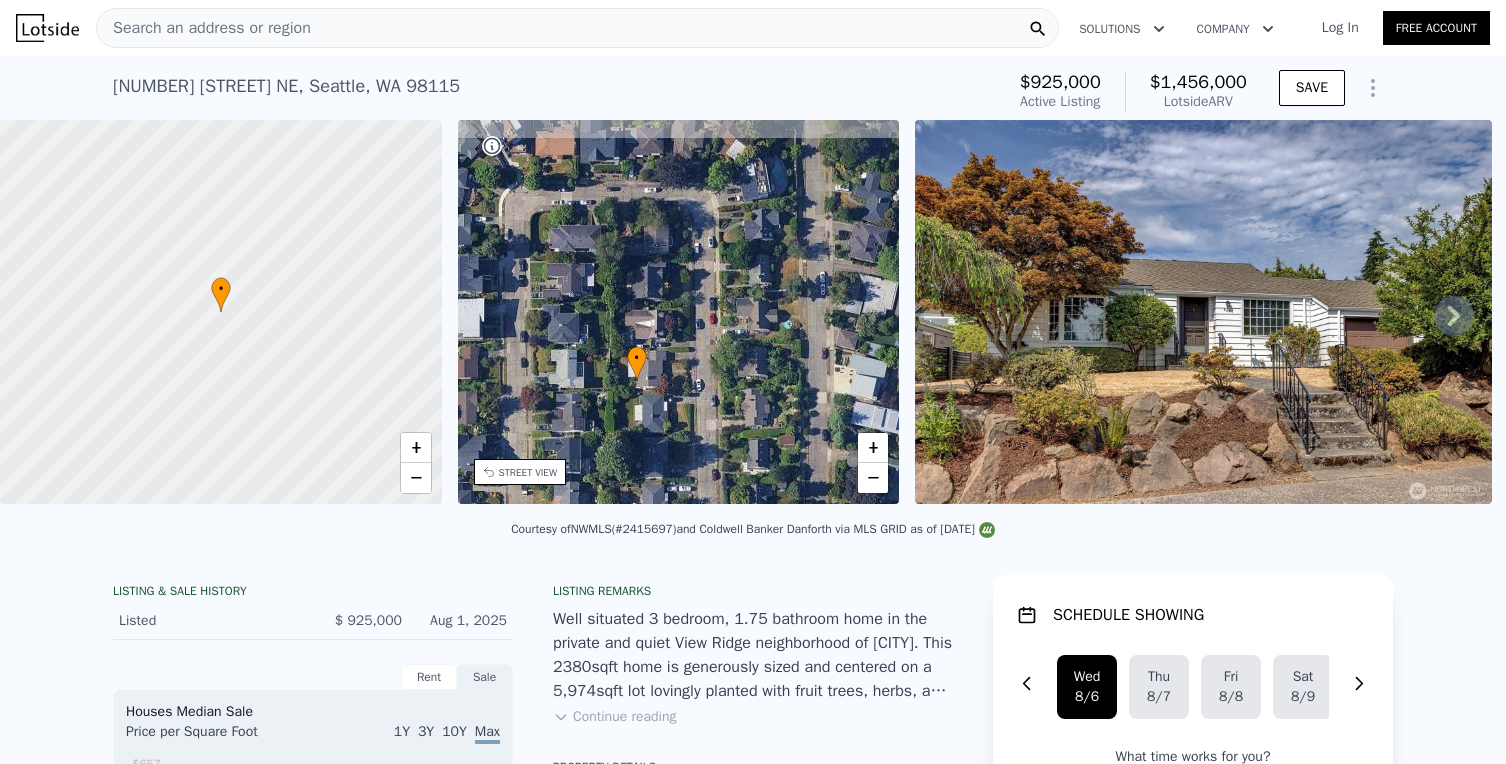 drag, startPoint x: 622, startPoint y: 278, endPoint x: 656, endPoint y: 352, distance: 81.437096 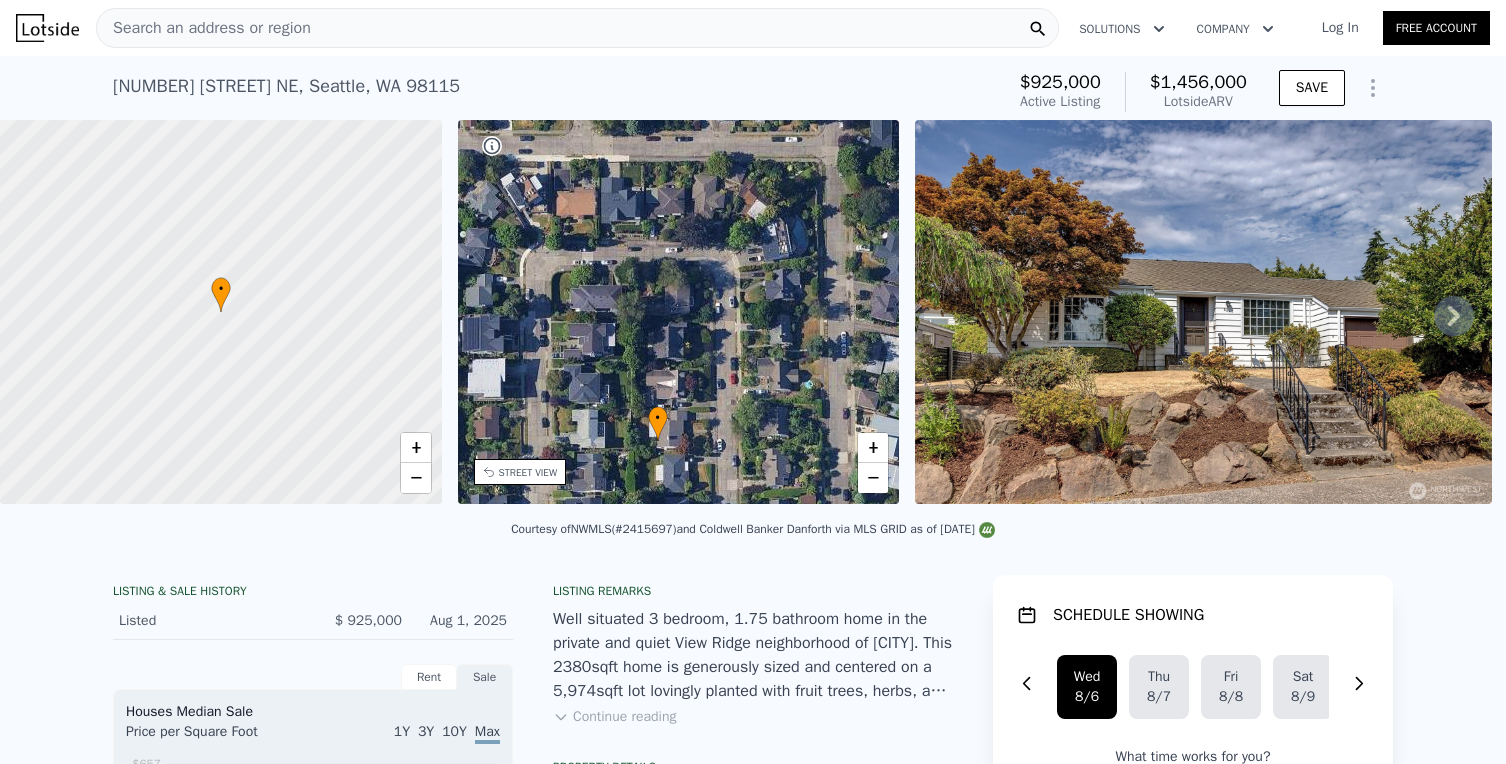 drag, startPoint x: 703, startPoint y: 327, endPoint x: 717, endPoint y: 377, distance: 51.92302 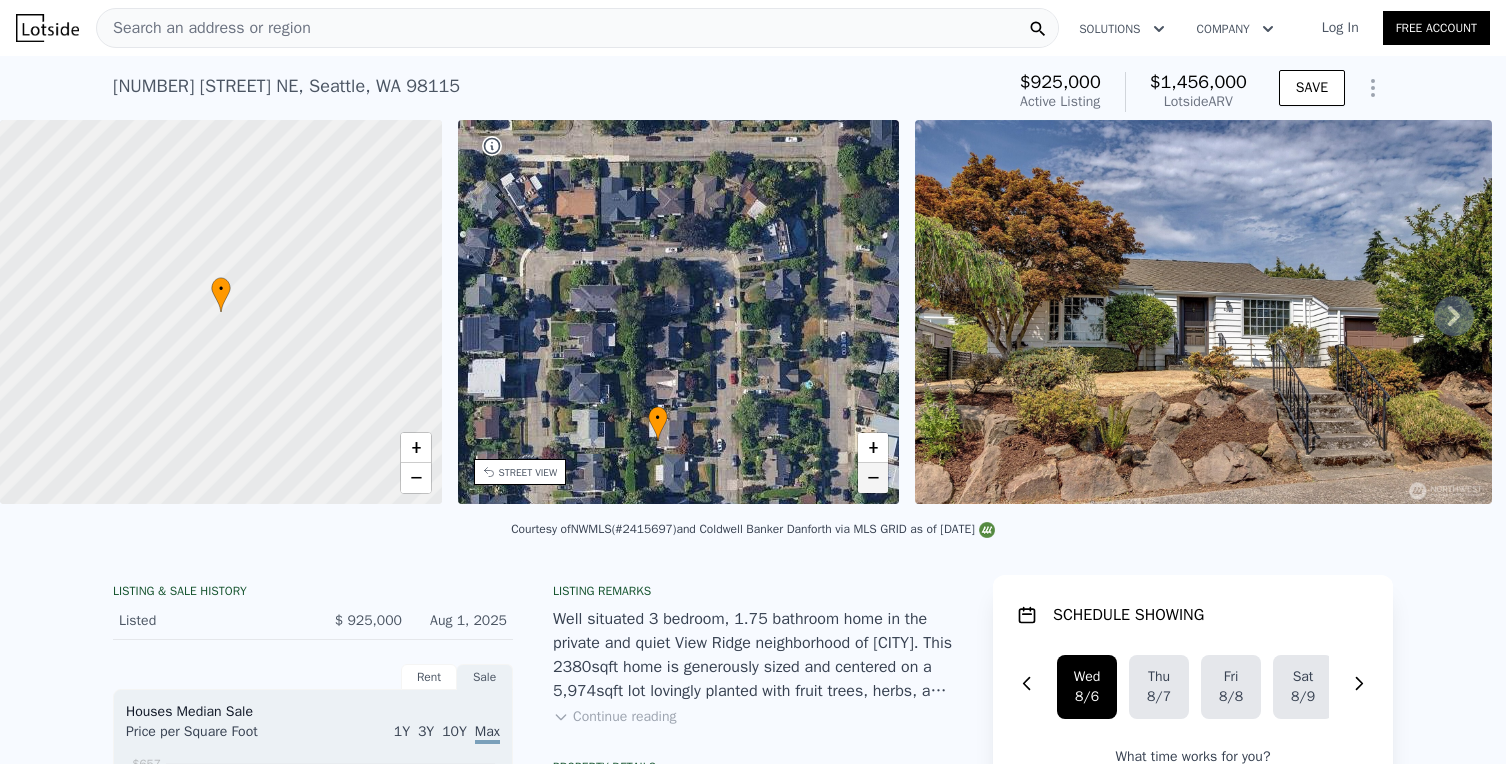 click on "−" at bounding box center (873, 478) 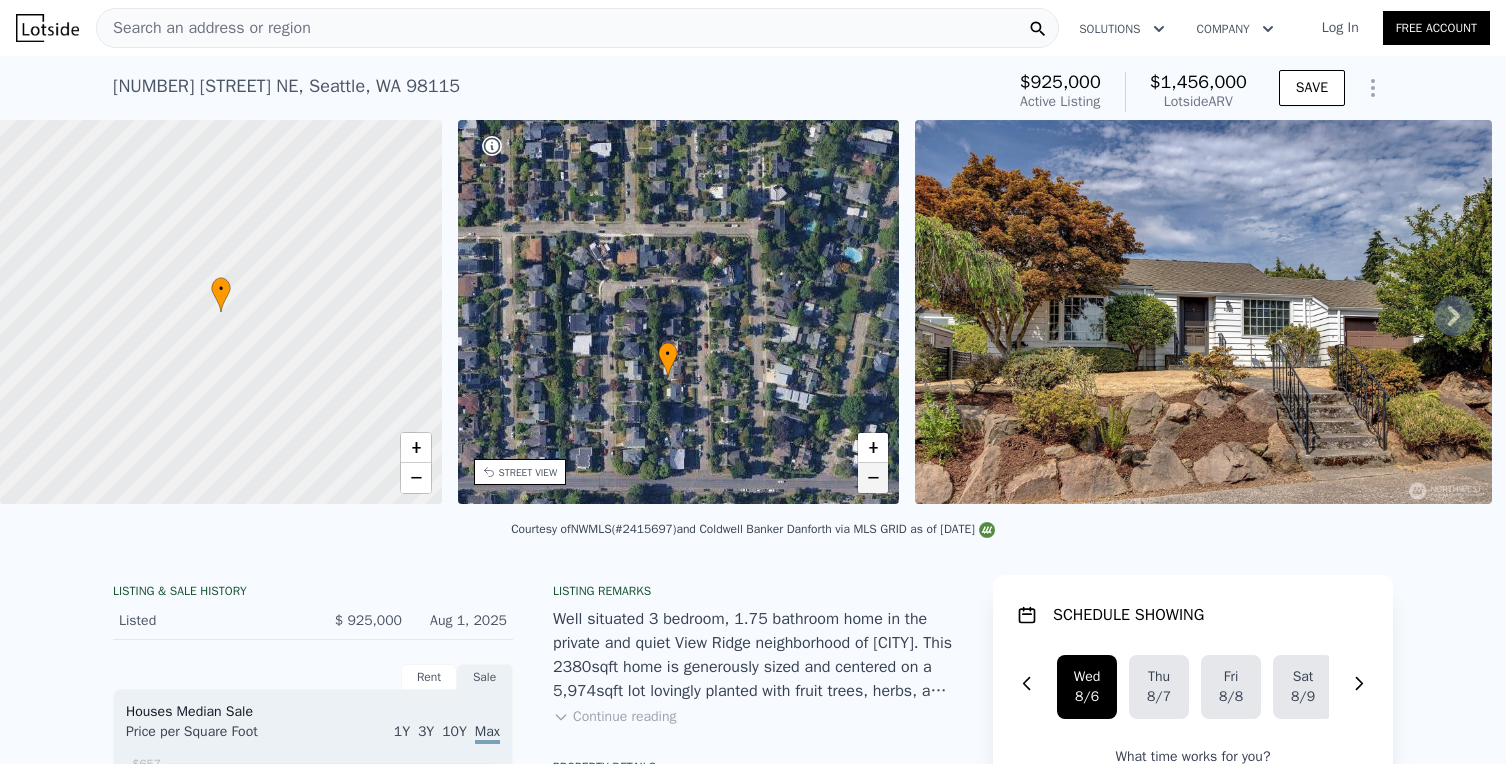 click on "−" at bounding box center (873, 478) 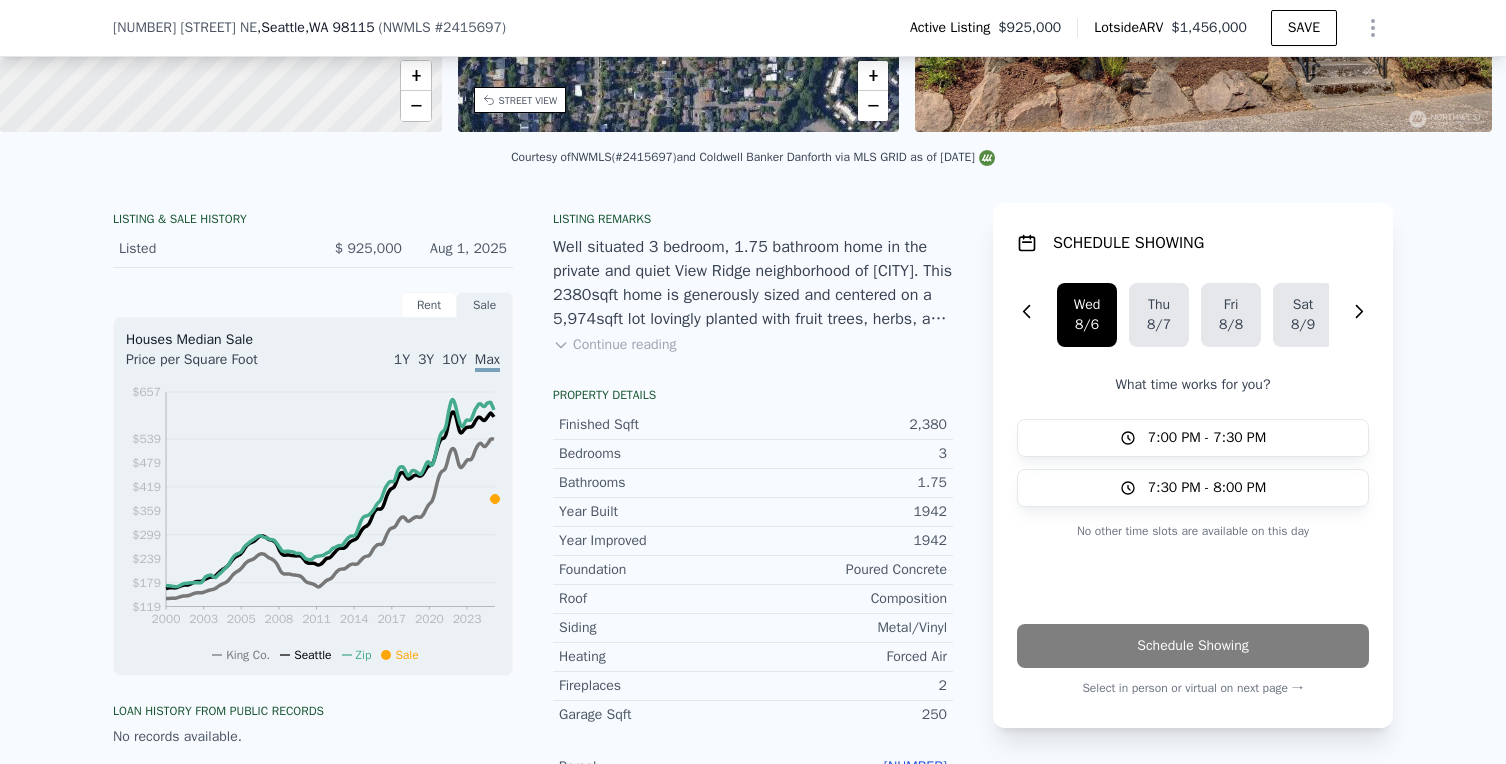 scroll, scrollTop: 367, scrollLeft: 0, axis: vertical 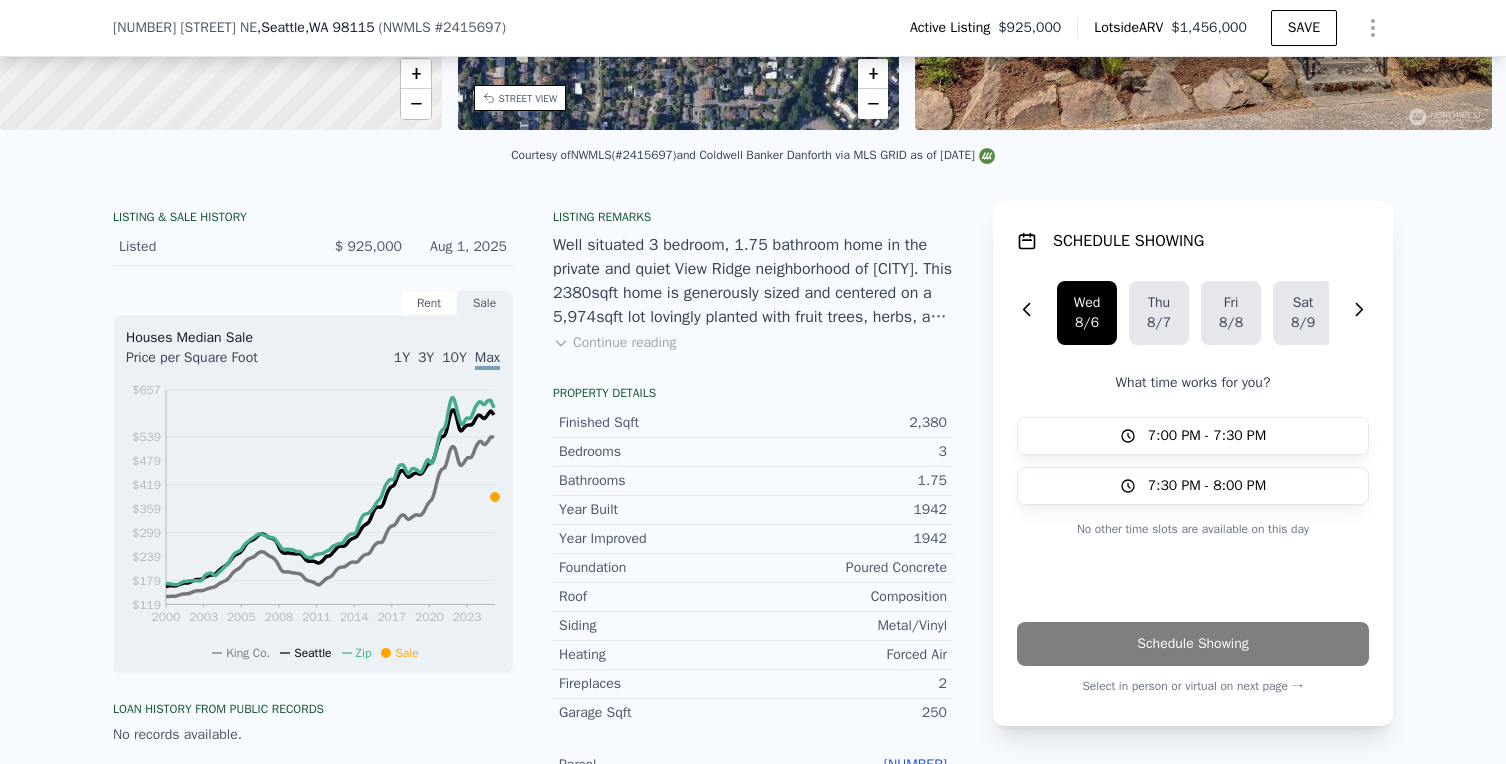 click on "Rent" at bounding box center [429, 303] 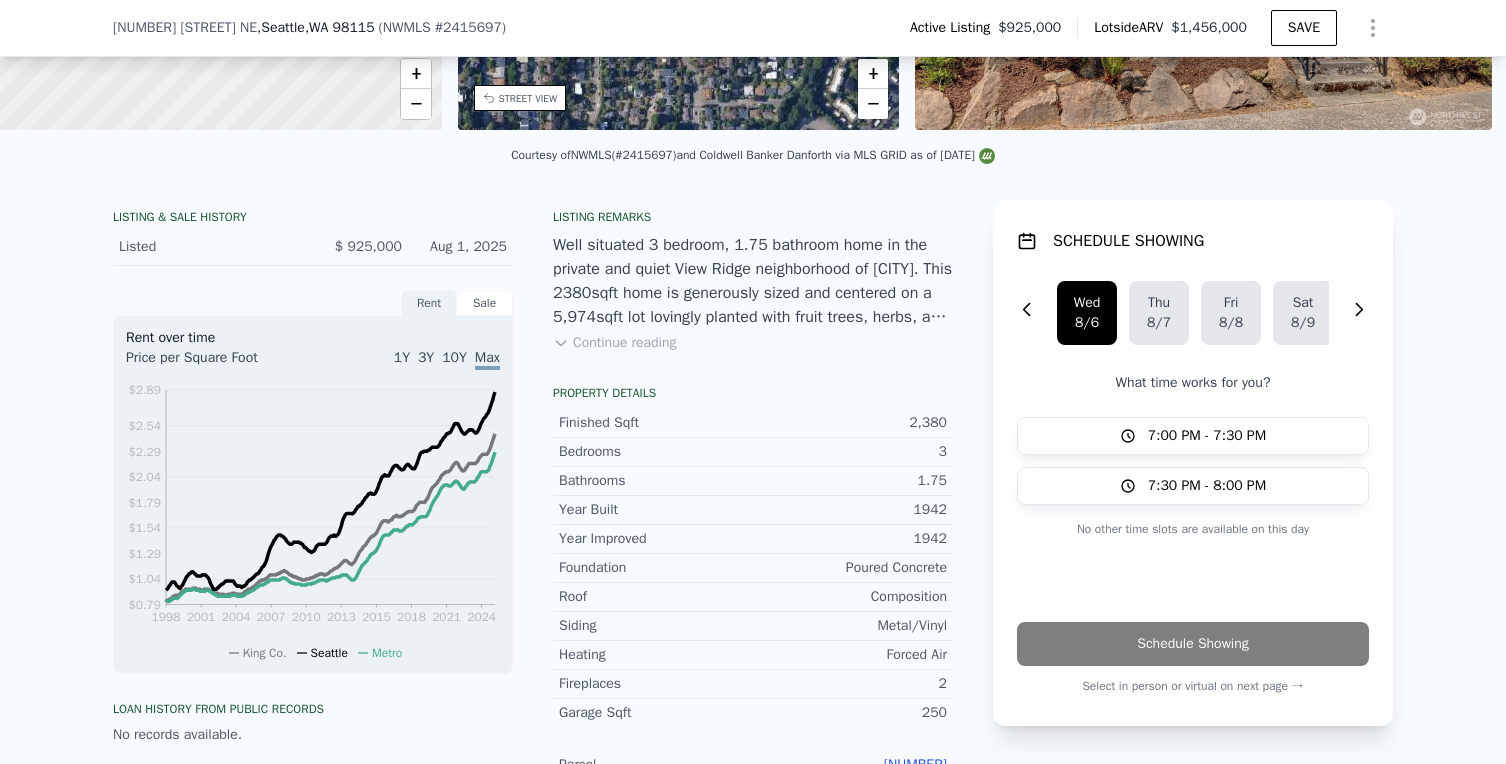 click on "Sale" at bounding box center (485, 303) 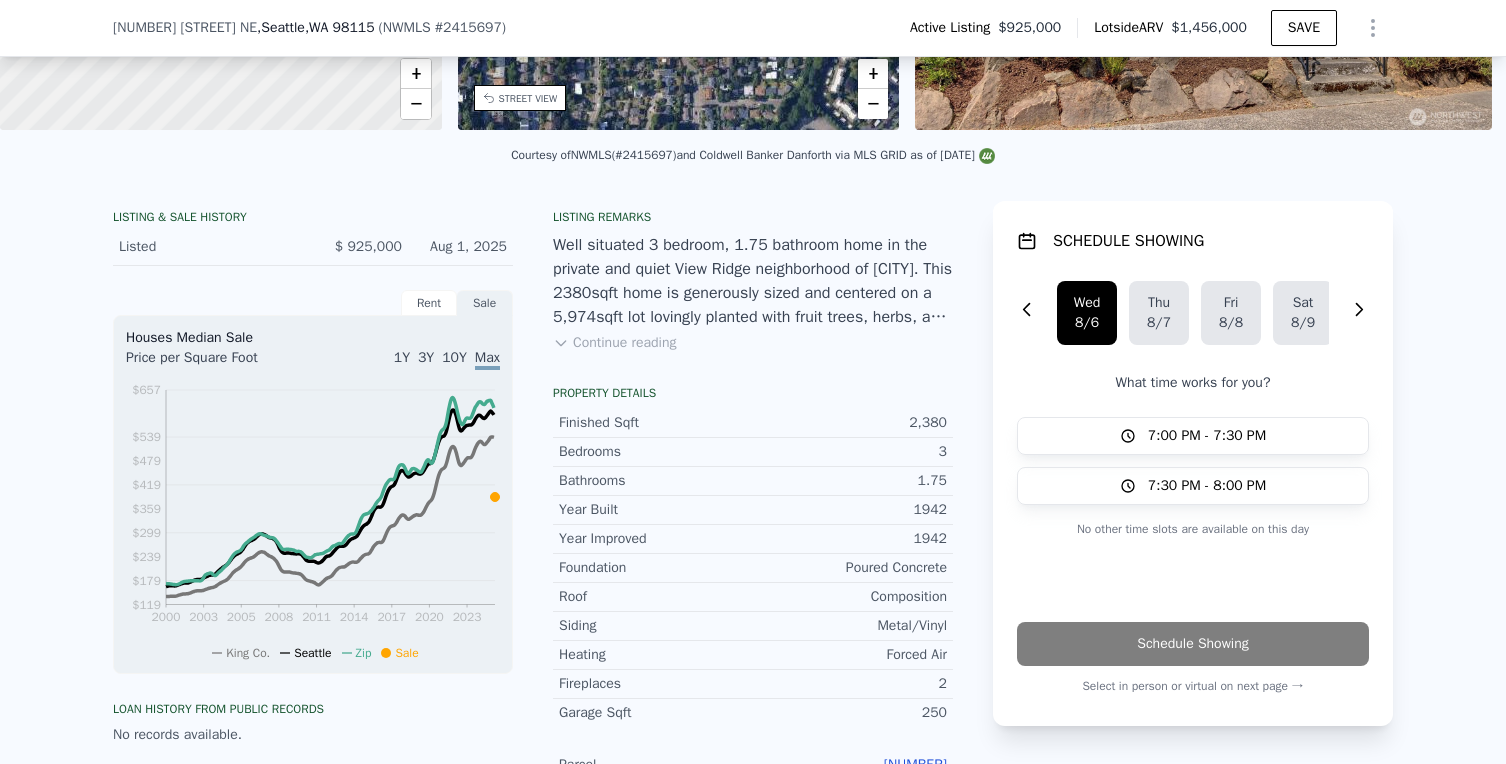 click on "Rent" at bounding box center (429, 303) 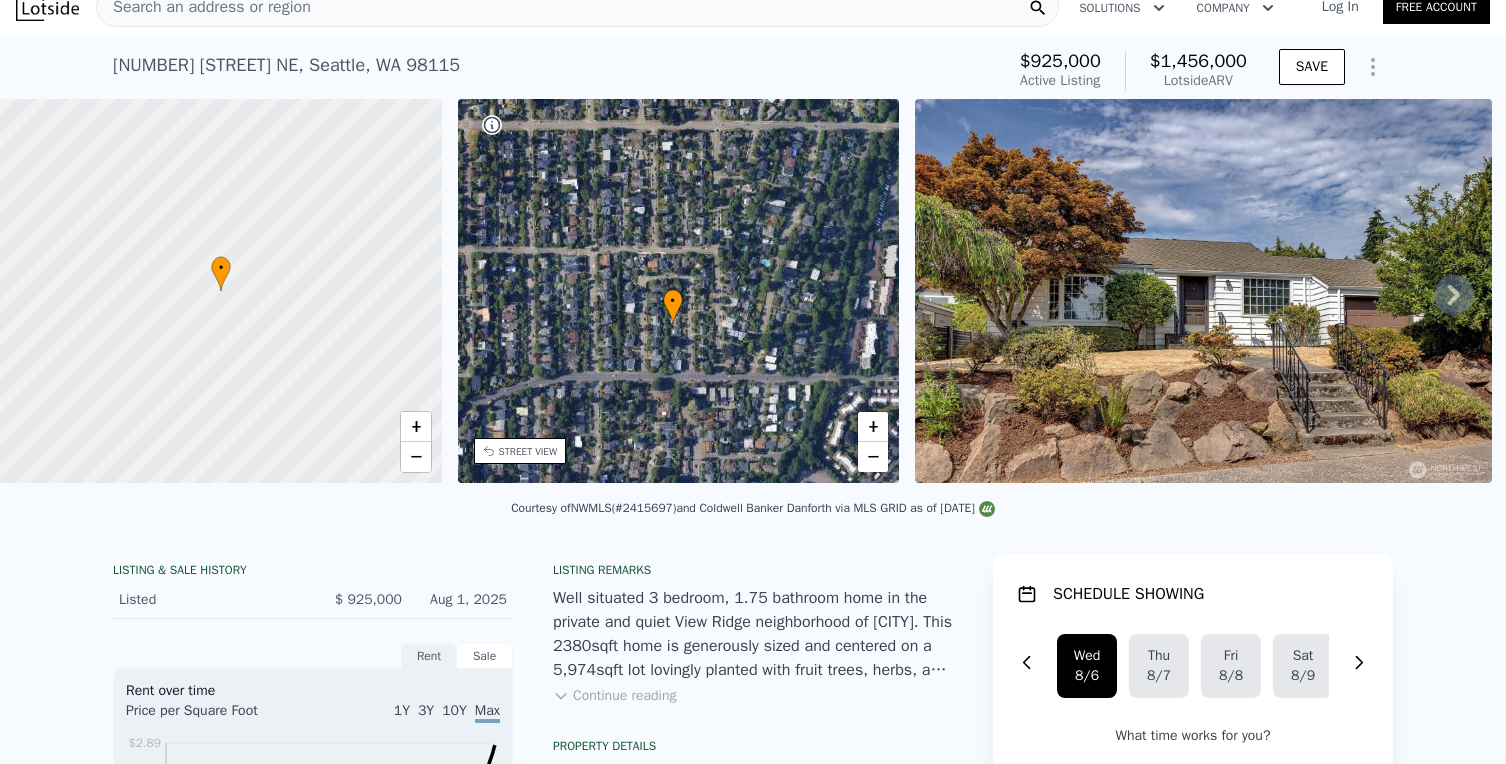 scroll, scrollTop: 7, scrollLeft: 0, axis: vertical 